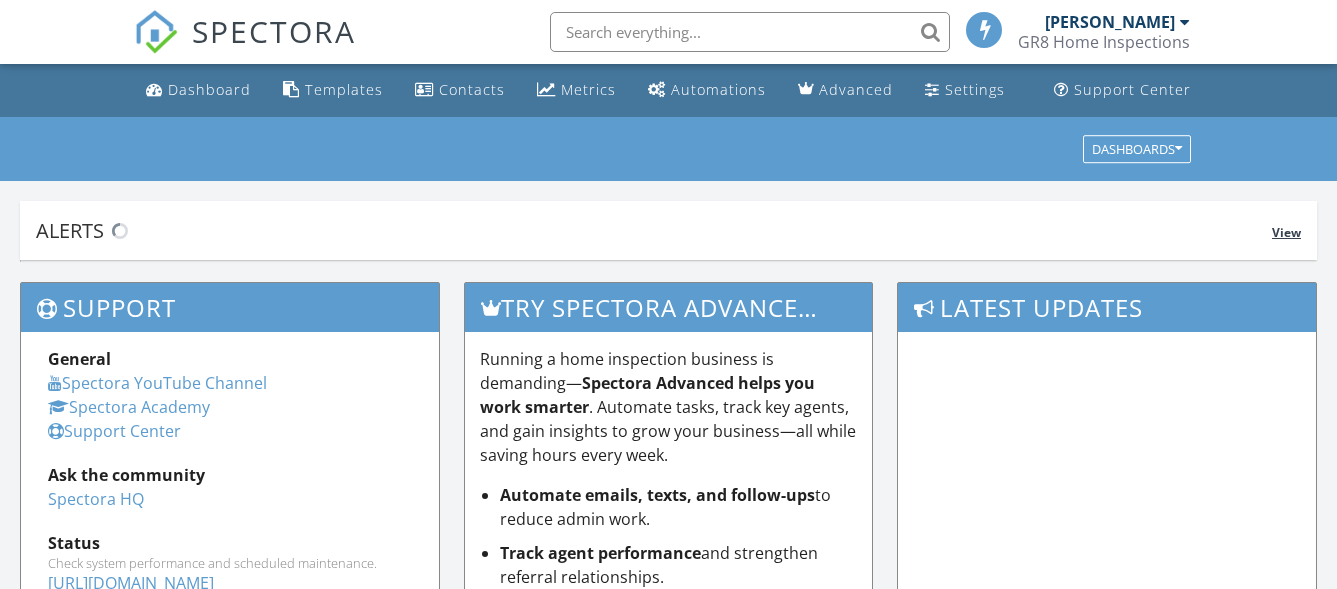 scroll, scrollTop: 0, scrollLeft: 0, axis: both 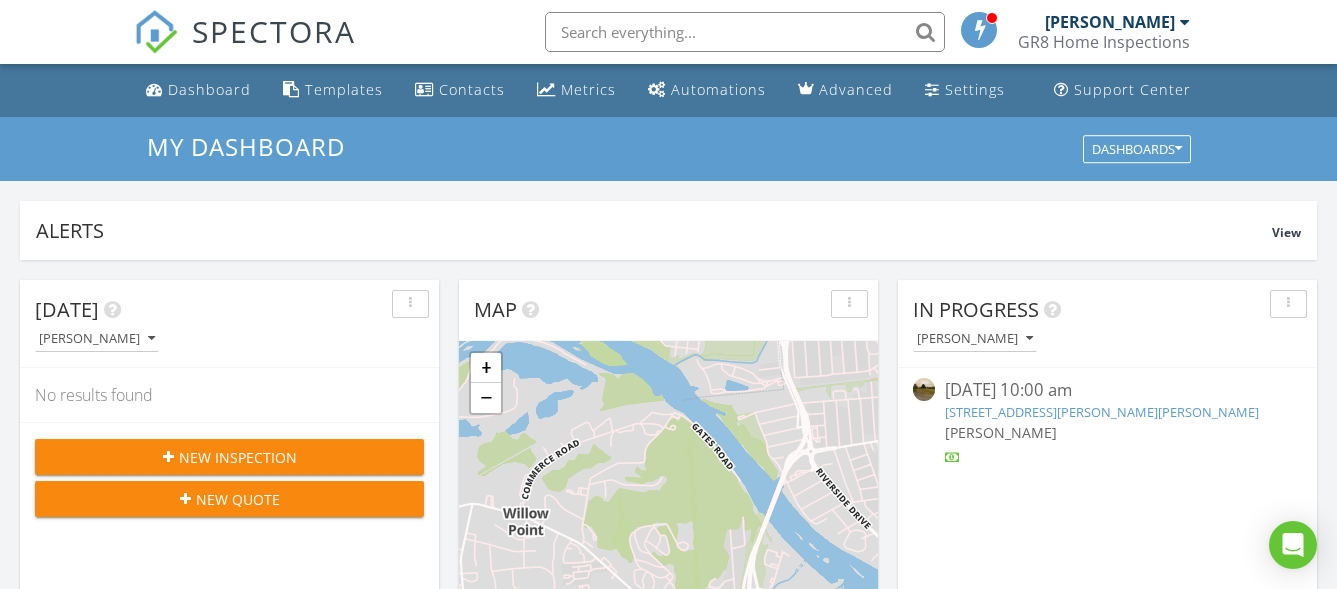 click on "462 Shaffer Rd, NEWFIELD, NY 14867" at bounding box center [1102, 412] 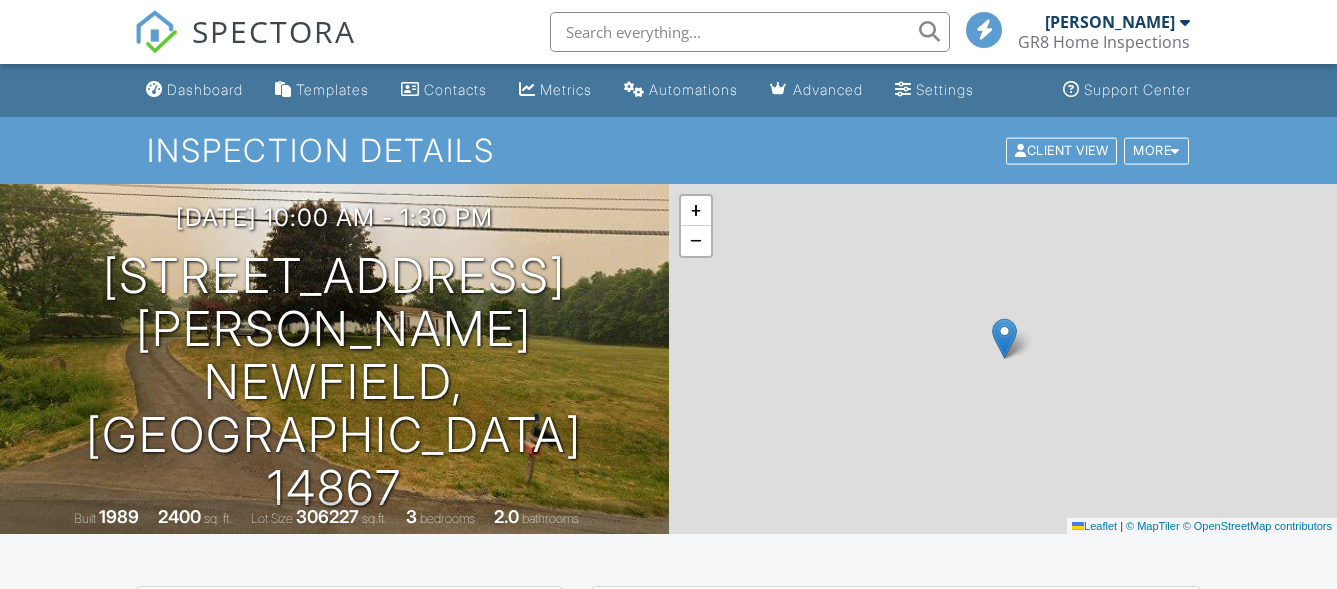 scroll, scrollTop: 0, scrollLeft: 0, axis: both 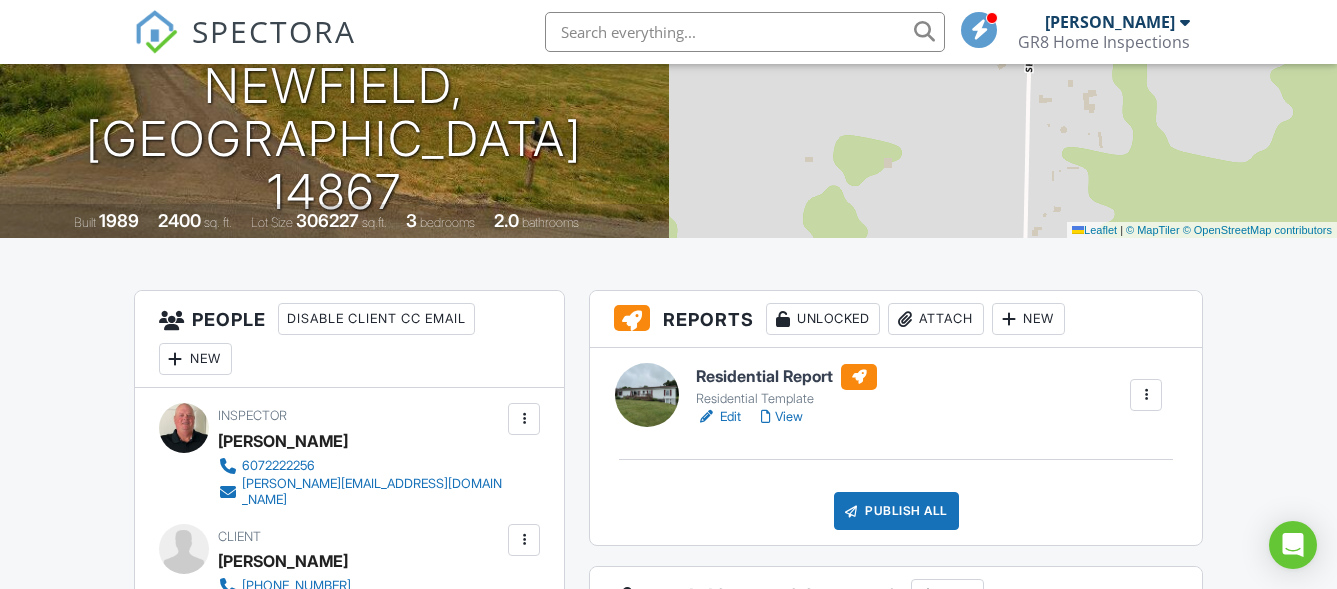 click on "View" at bounding box center [782, 417] 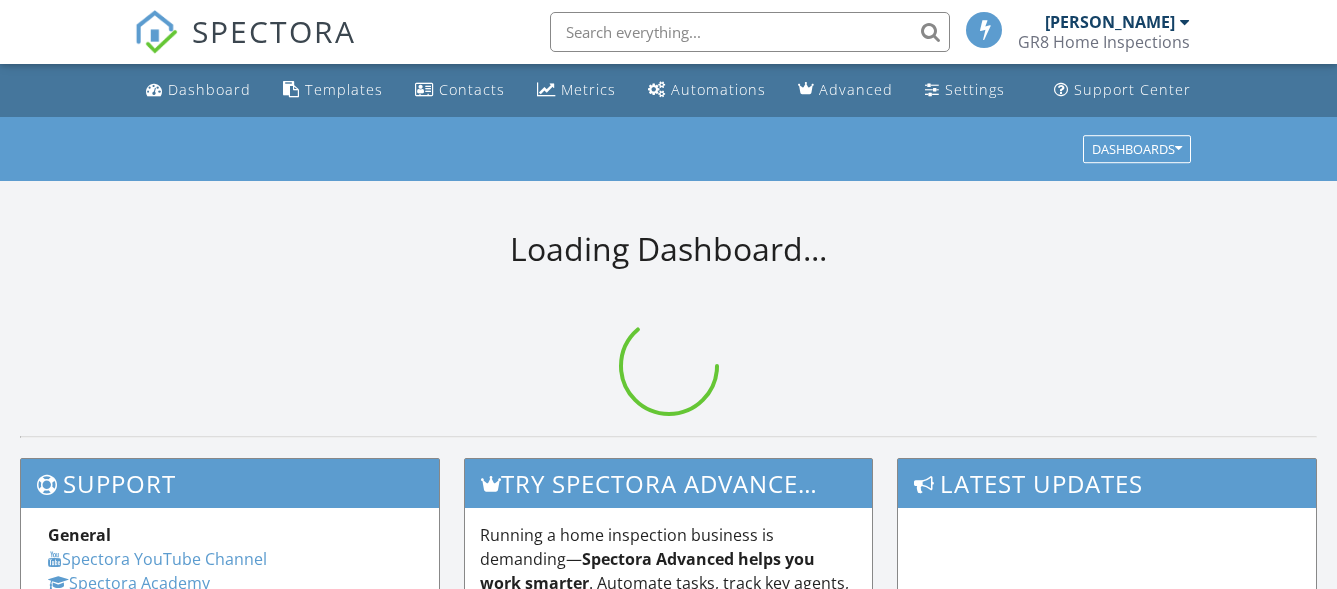 scroll, scrollTop: 0, scrollLeft: 0, axis: both 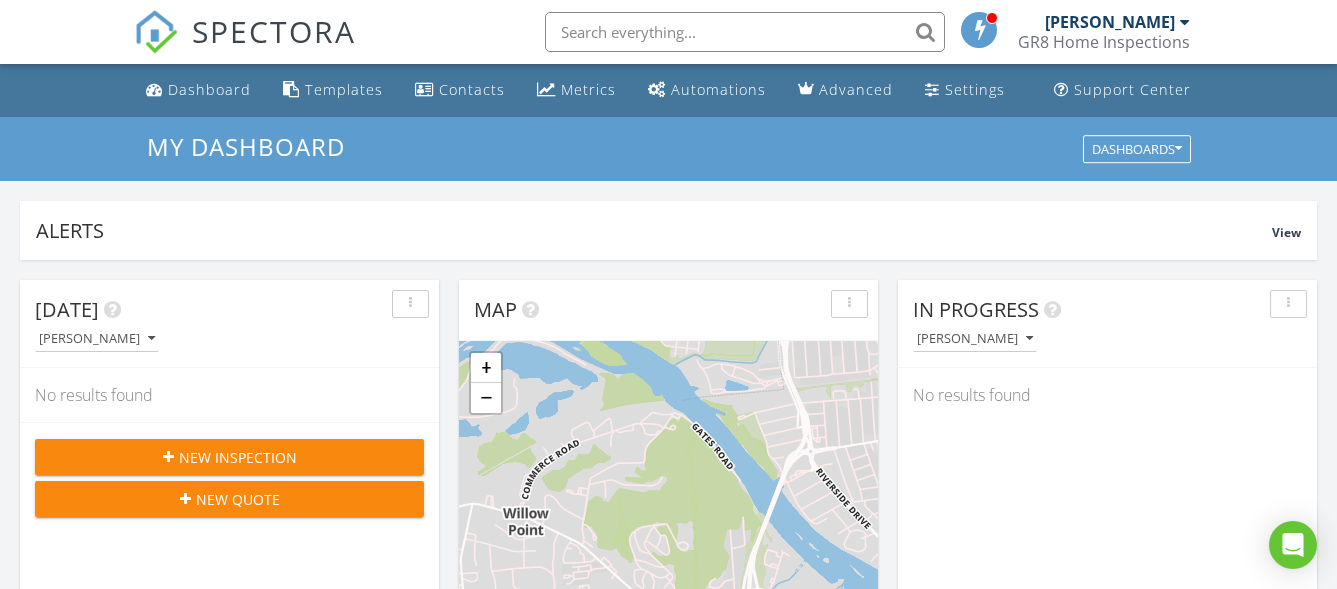 click on "New Inspection" at bounding box center (238, 457) 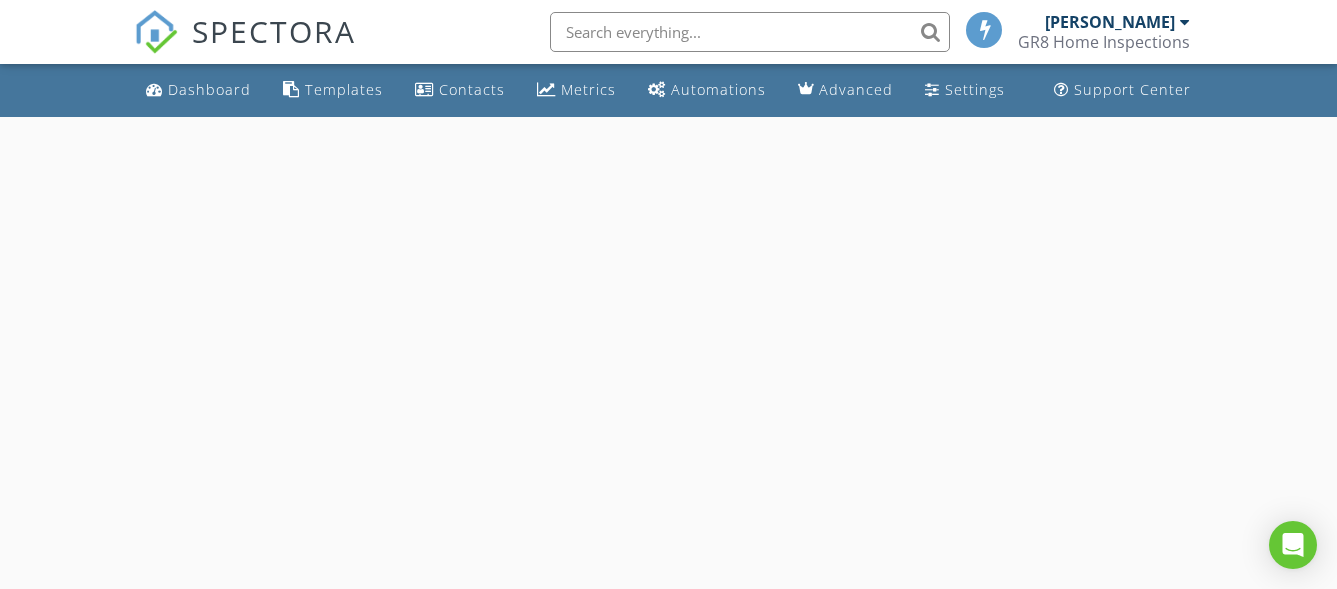 scroll, scrollTop: 0, scrollLeft: 0, axis: both 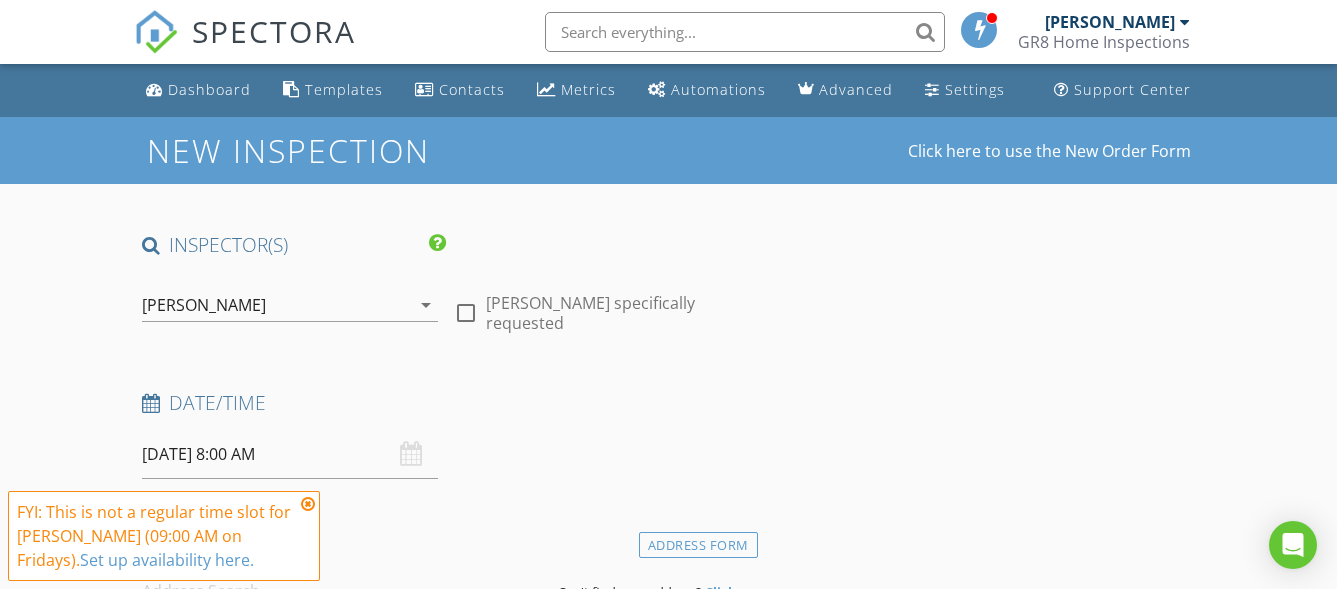 click on "07/11/2025 8:00 AM" at bounding box center (290, 454) 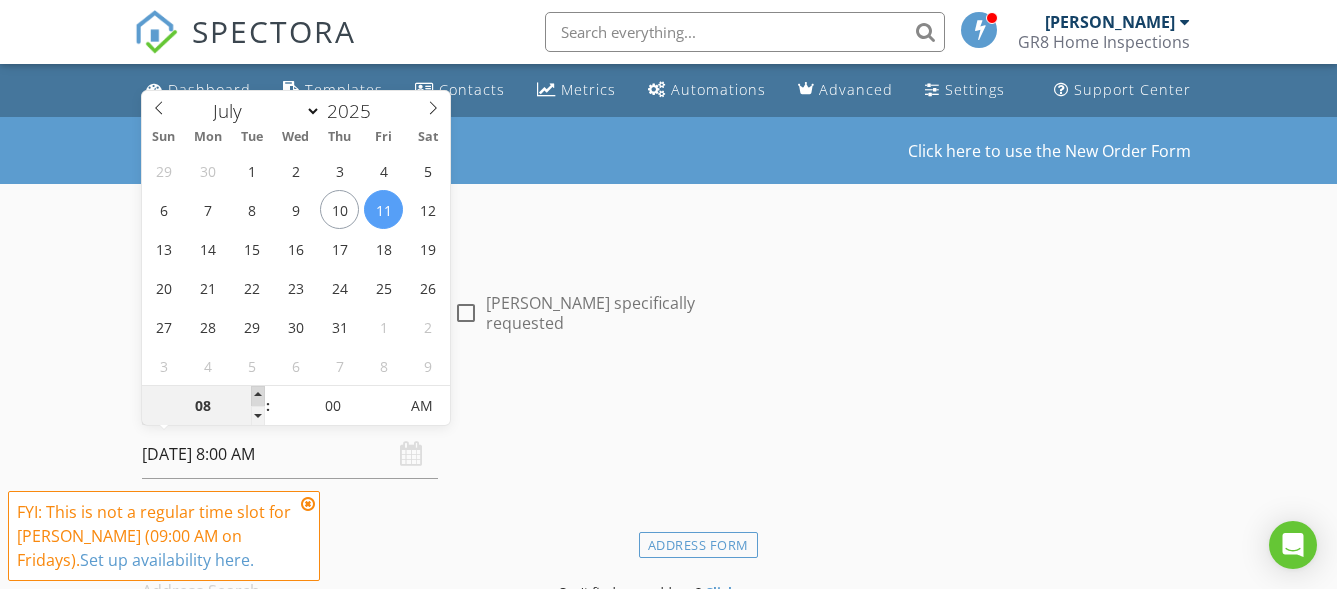type on "09" 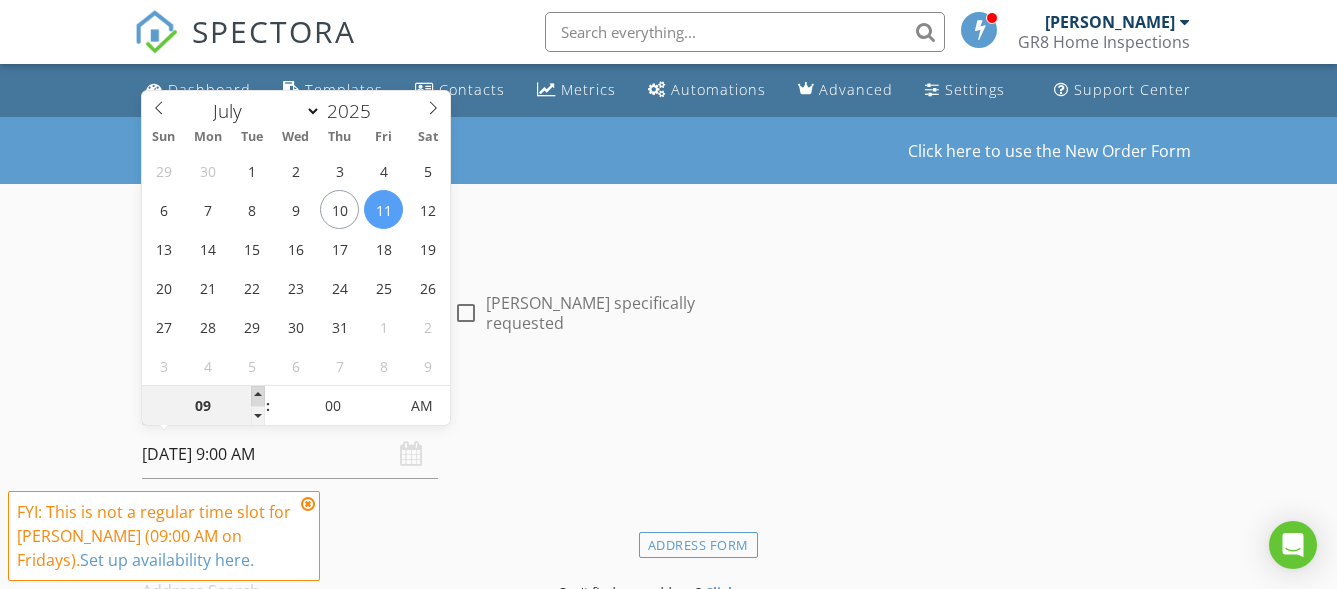 click at bounding box center [258, 396] 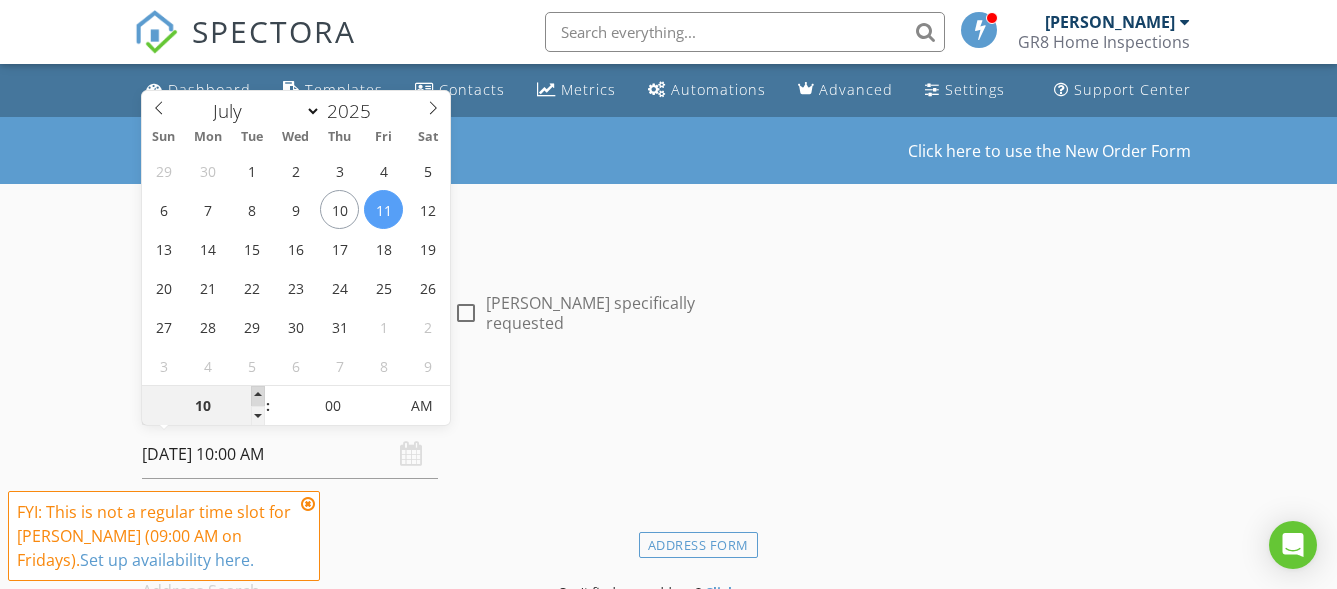 click at bounding box center [258, 396] 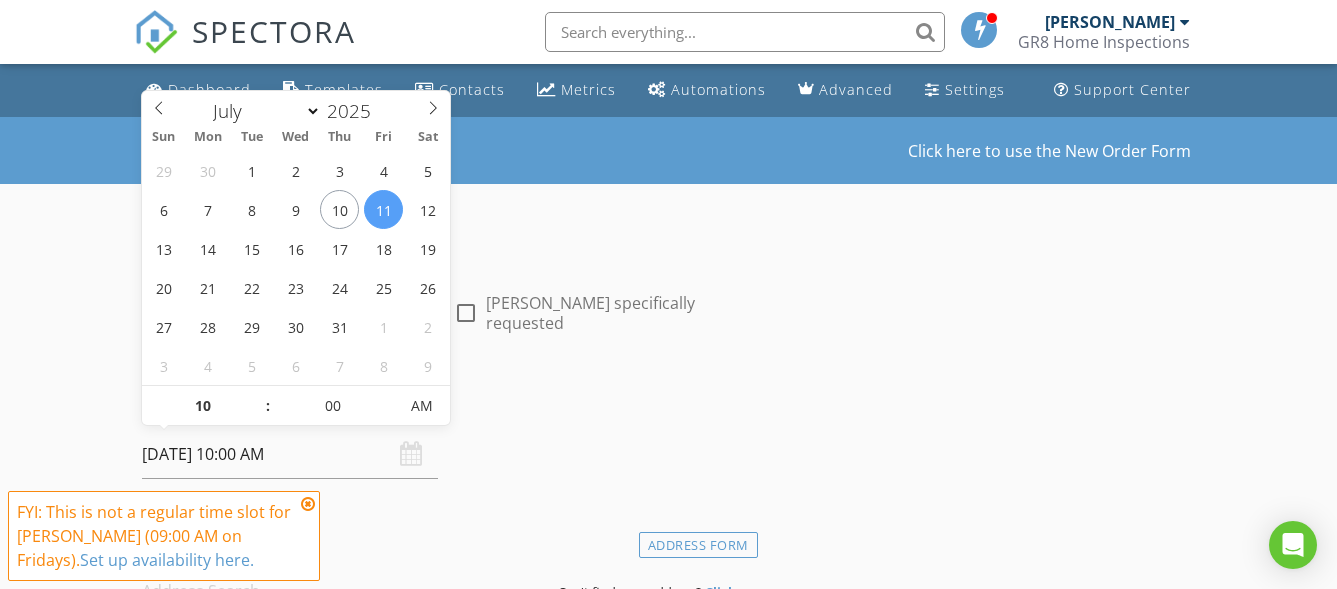 click on "Date/Time
07/11/2025 10:00 AM" at bounding box center (446, 434) 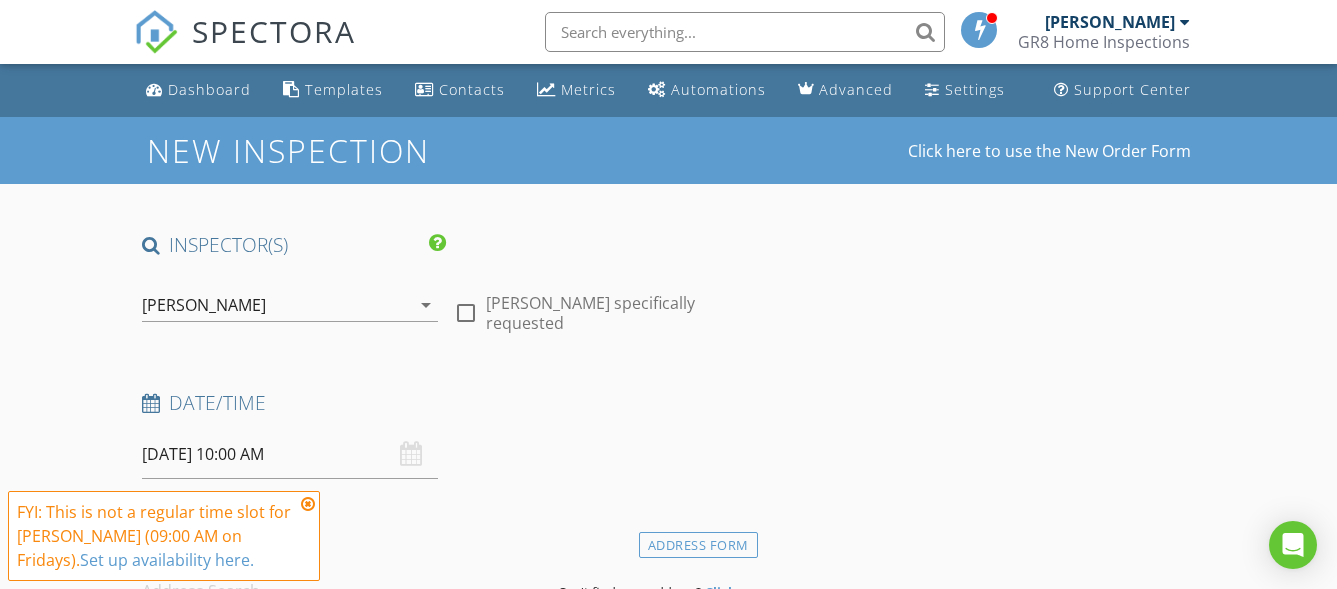 click at bounding box center [308, 504] 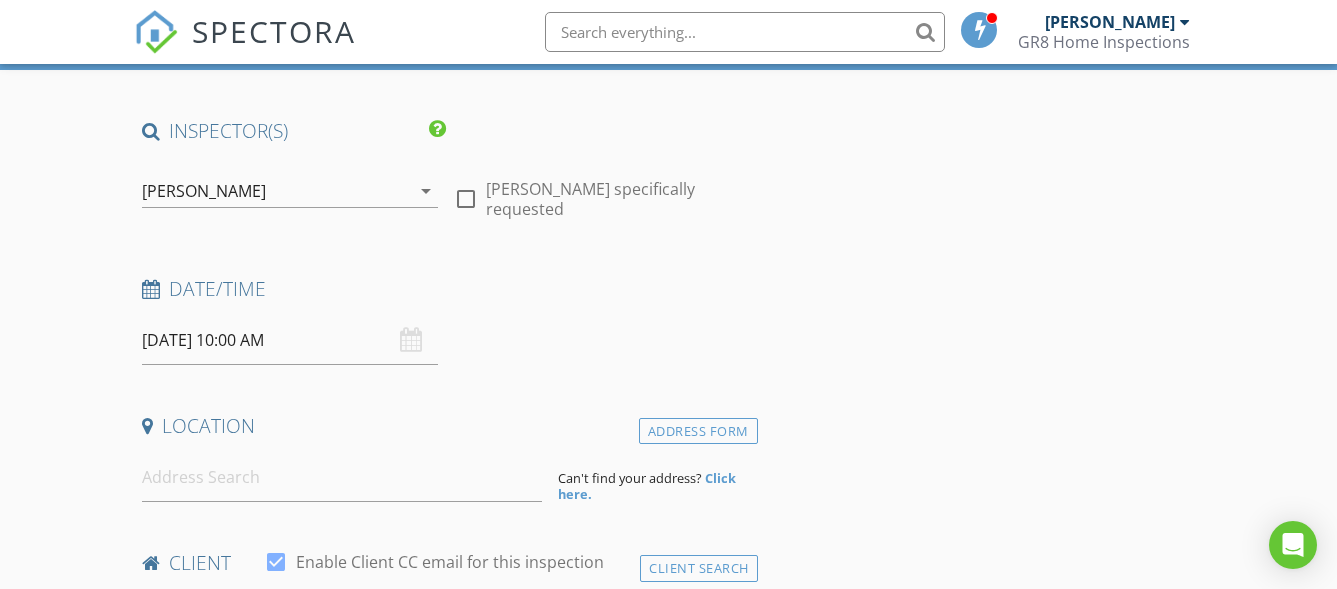 scroll, scrollTop: 173, scrollLeft: 0, axis: vertical 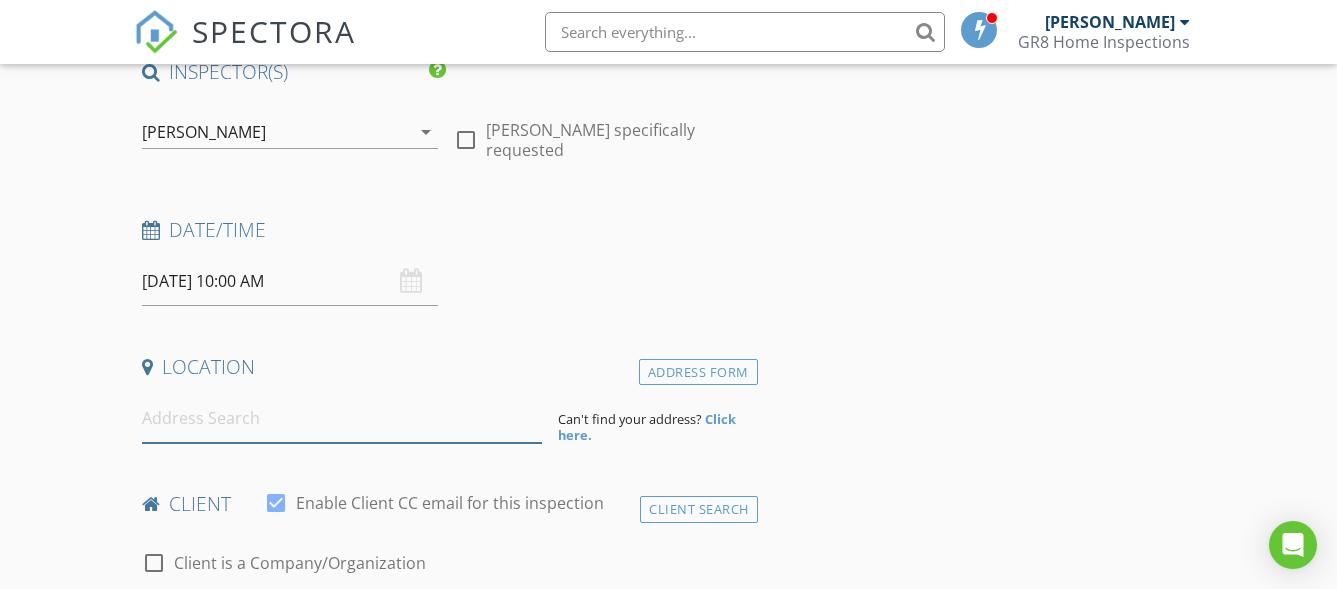click at bounding box center (342, 418) 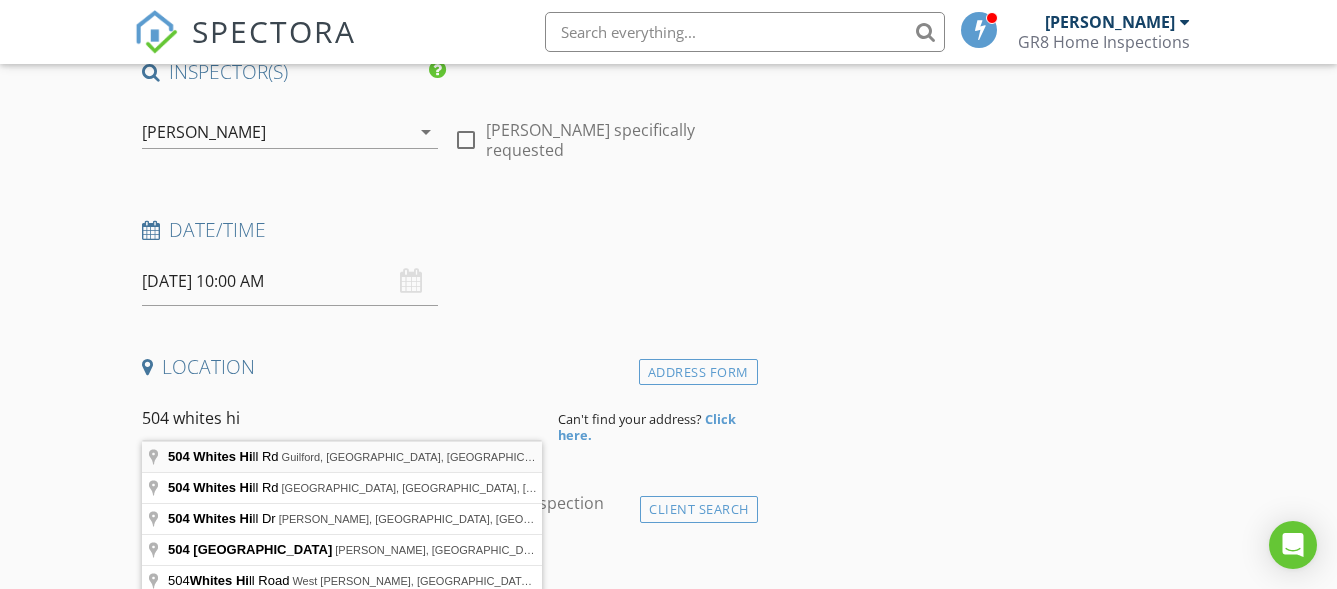 type on "504 Whites Hill Rd, Guilford, NY, USA" 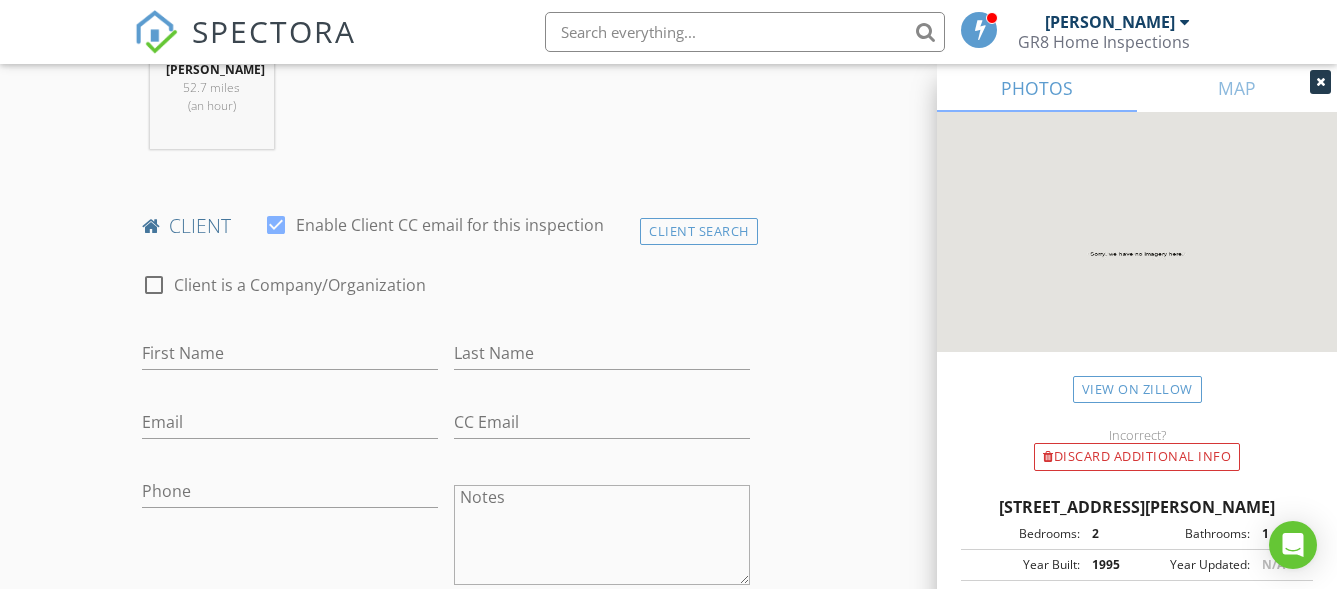 scroll, scrollTop: 887, scrollLeft: 0, axis: vertical 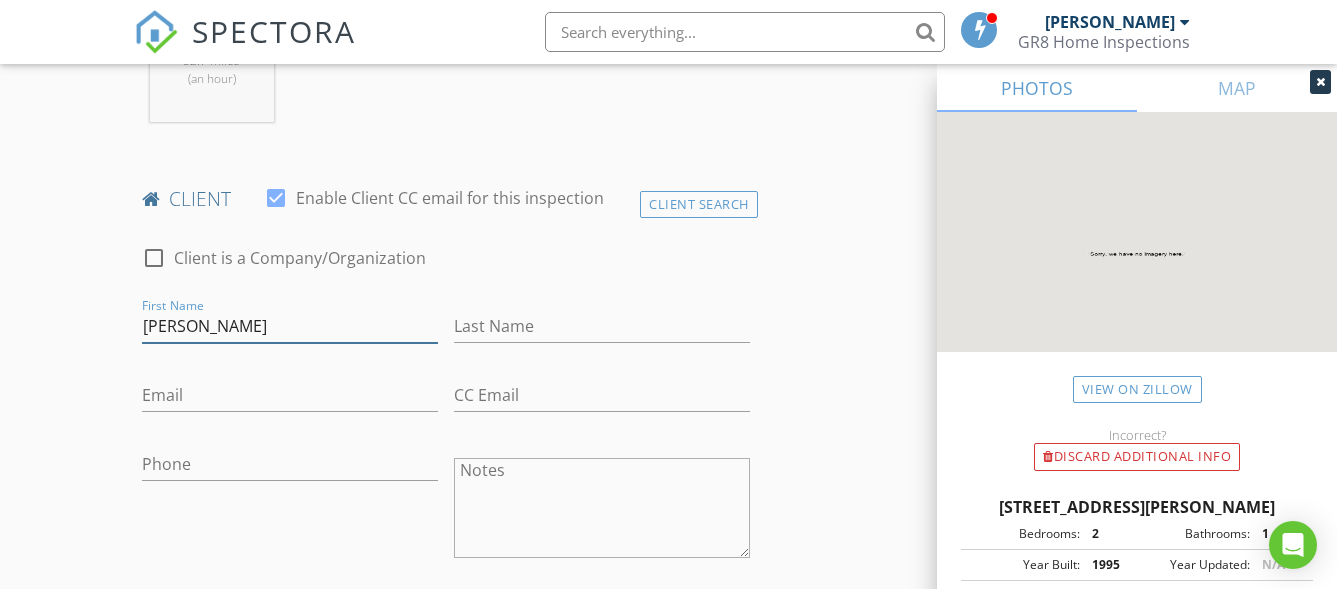 type on "Tyler" 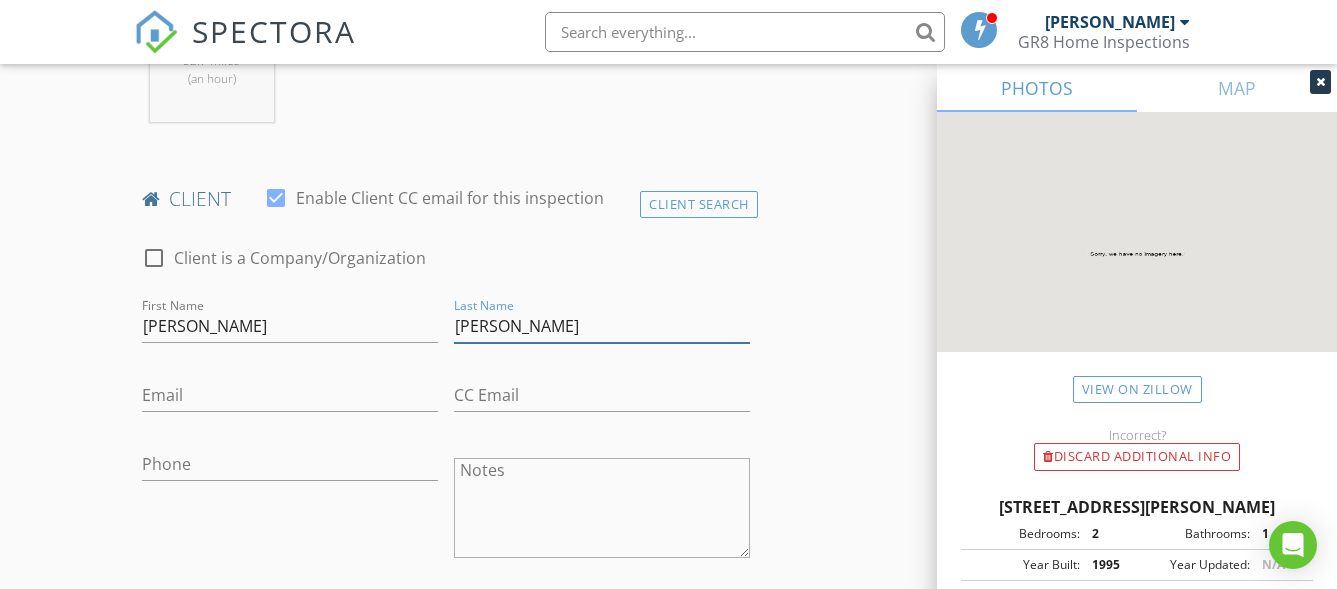 type on "Davis" 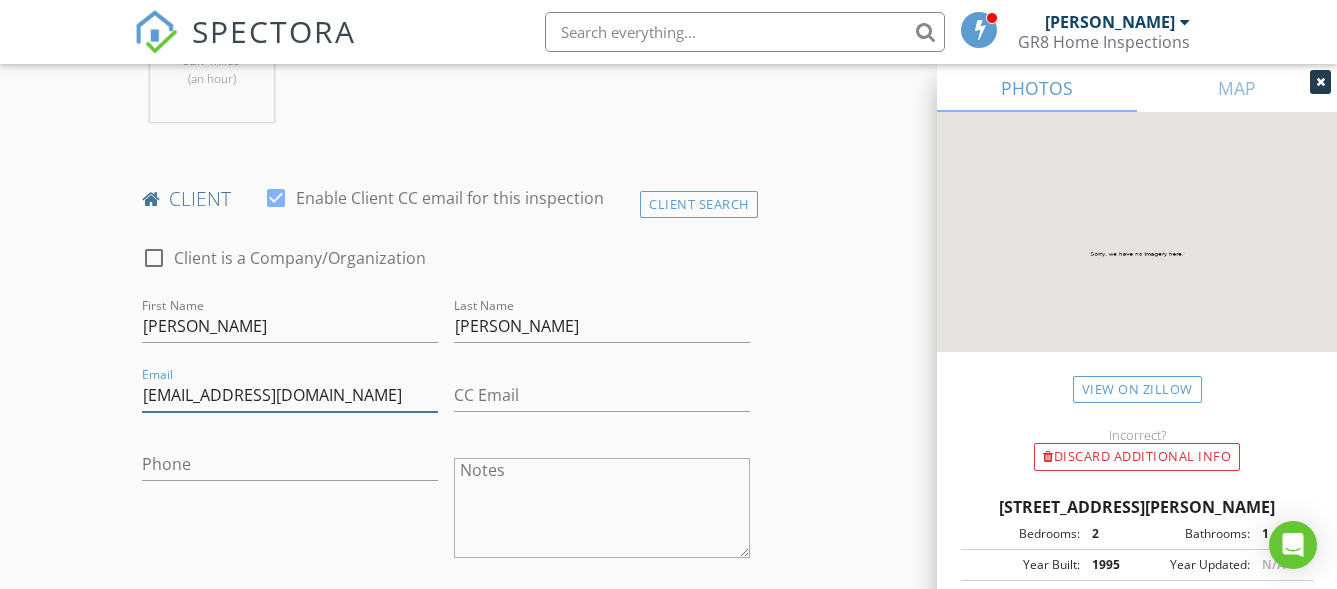 type on "[EMAIL_ADDRESS][DOMAIN_NAME]" 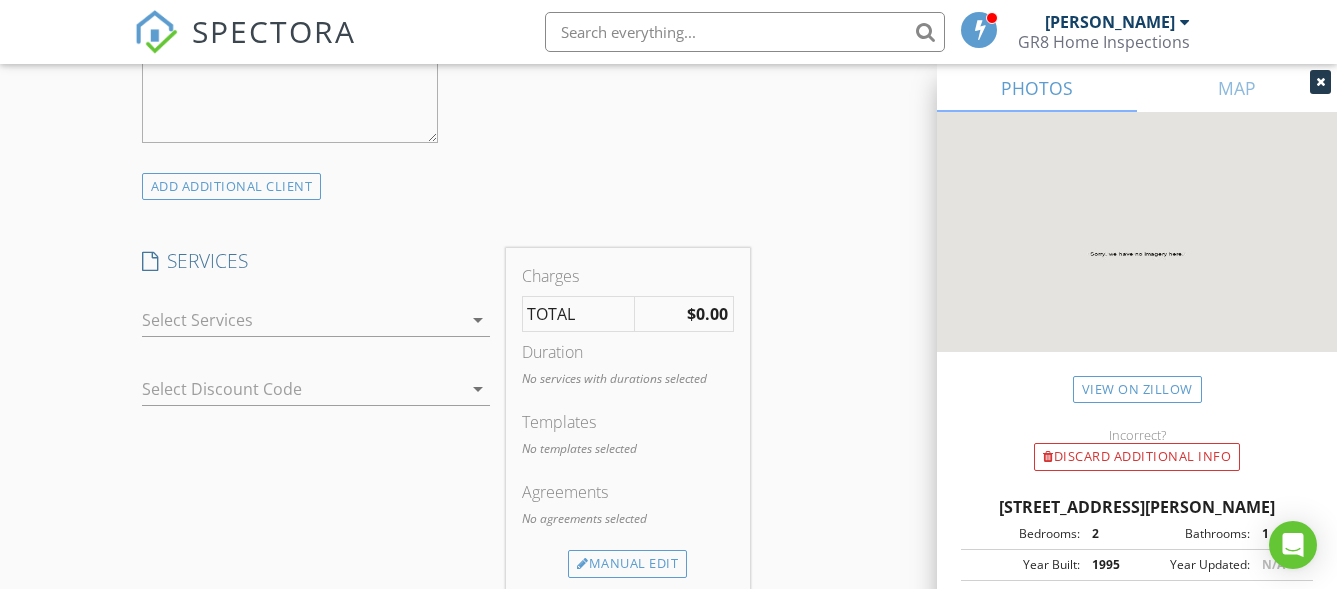 scroll, scrollTop: 1510, scrollLeft: 0, axis: vertical 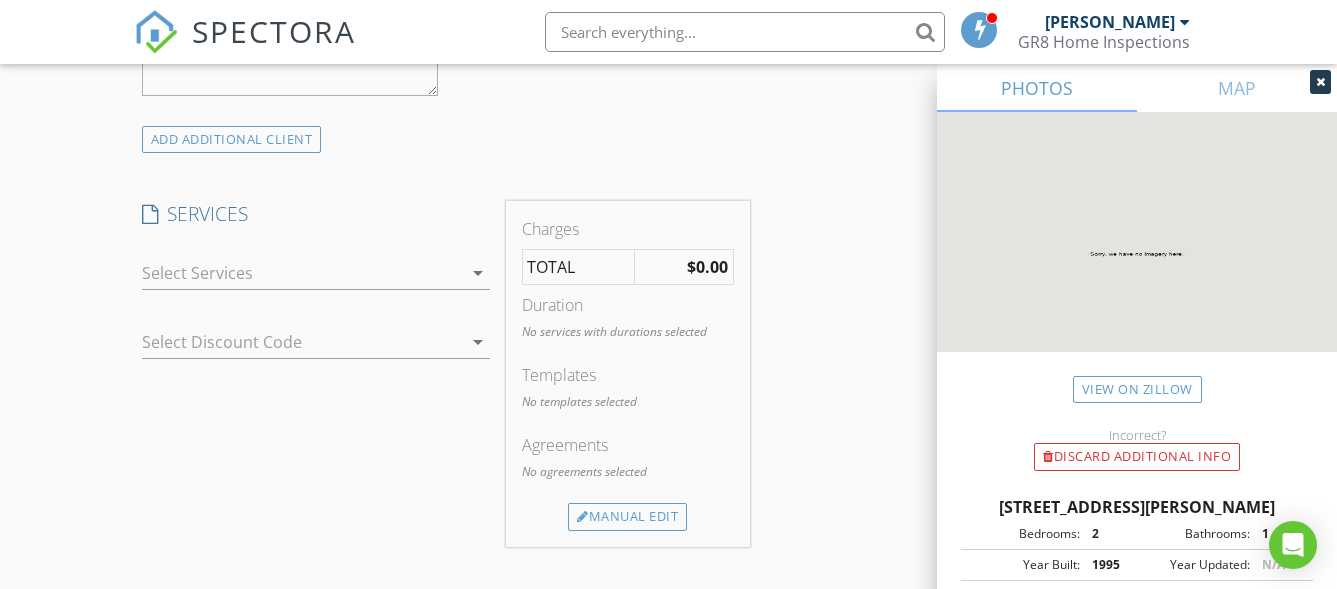 type on "[EMAIL_ADDRESS][DOMAIN_NAME]" 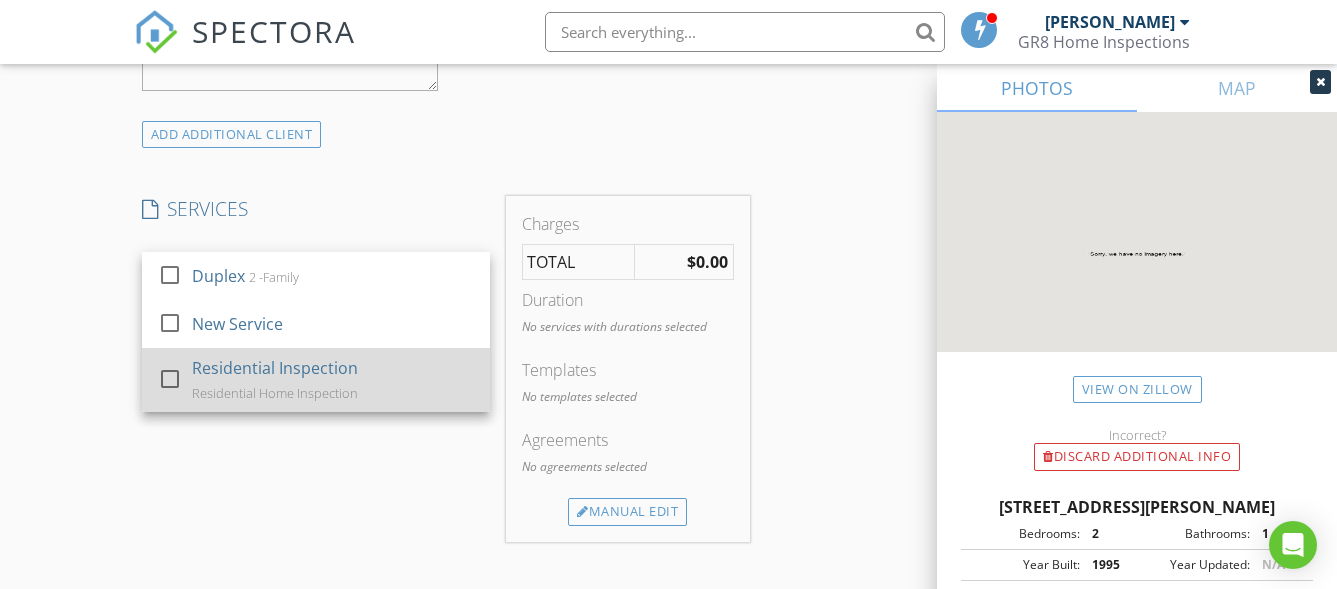 click at bounding box center (170, 379) 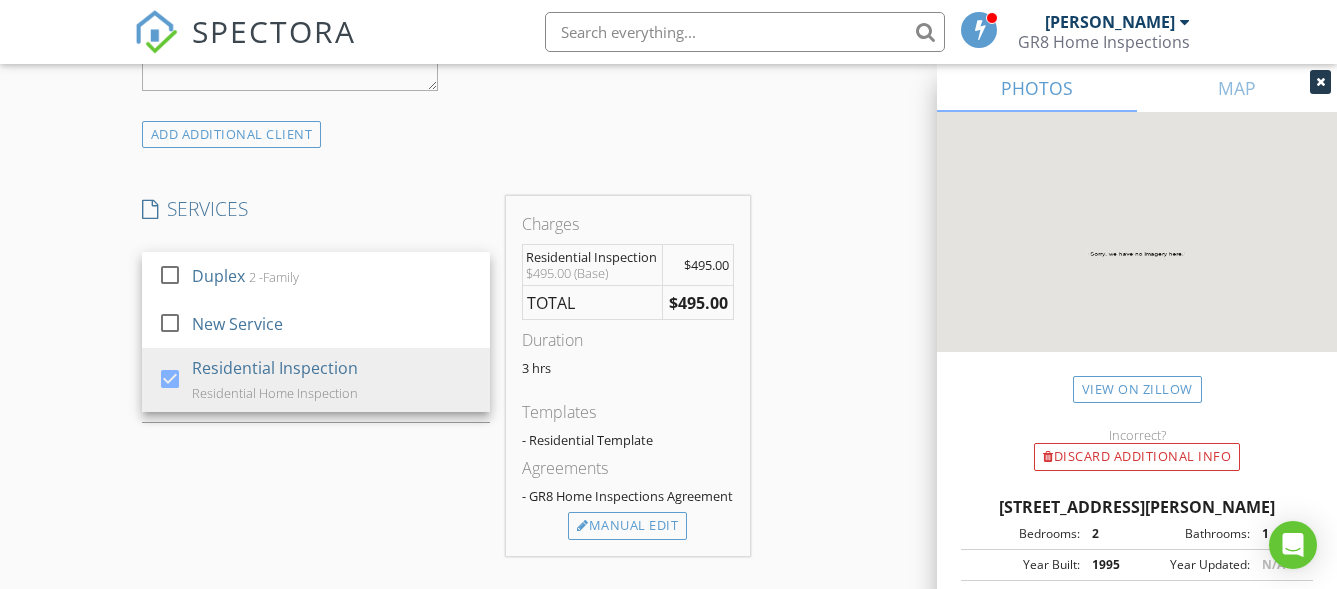 click on "SERVICES
check_box_outline_blank   Duplex   2 -Family check_box_outline_blank   New Service   check_box   Residential Inspection   Residential Home Inspection Residential Inspection arrow_drop_down   check_box_outline_blank   Radon   Radon Test check_box_outline_blank   Basic Water   Basic Water Quality check_box_outline_blank   Premium Water   Premium Water Quality check_box_outline_blank   SEPTIC LOAD AND DYE TEST   Residential Inspection Options arrow_drop_down   Select Discount Code arrow_drop_down" at bounding box center [316, 376] 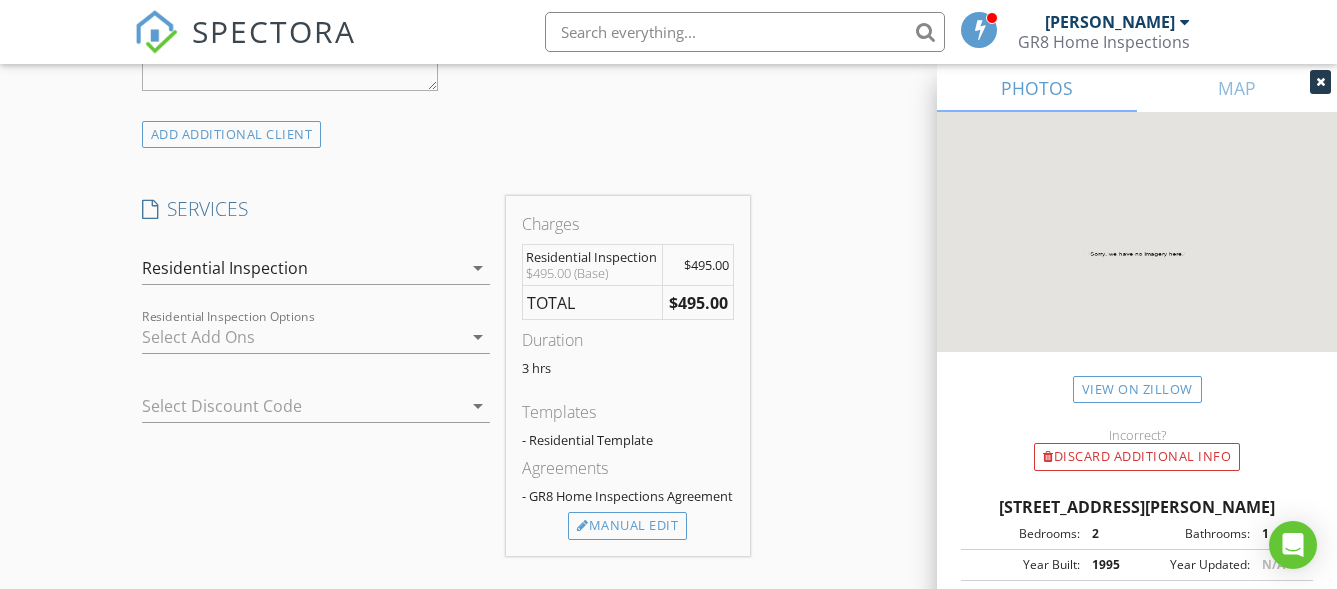 click at bounding box center (302, 337) 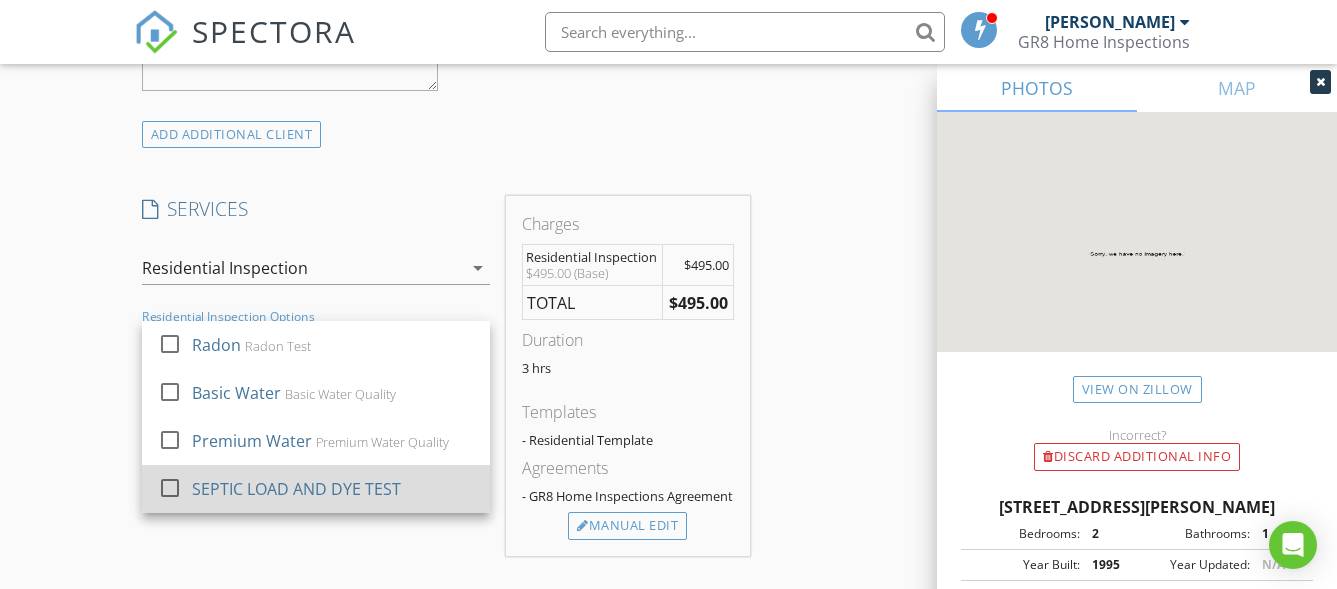 click at bounding box center [170, 488] 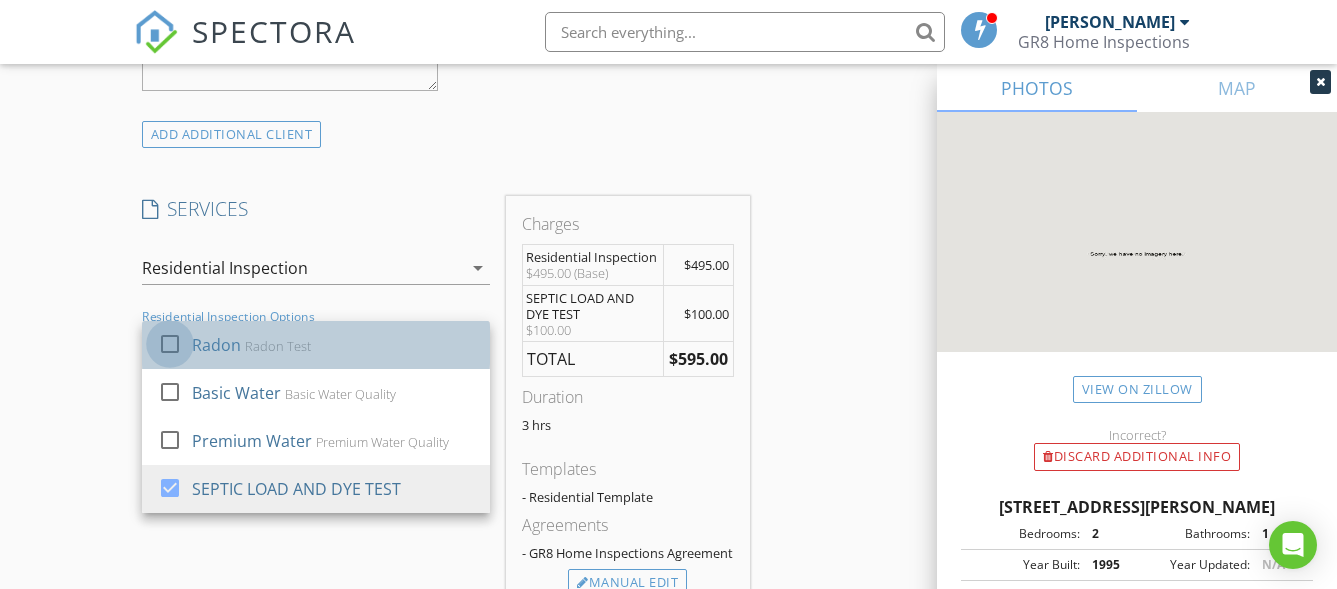 click at bounding box center [170, 344] 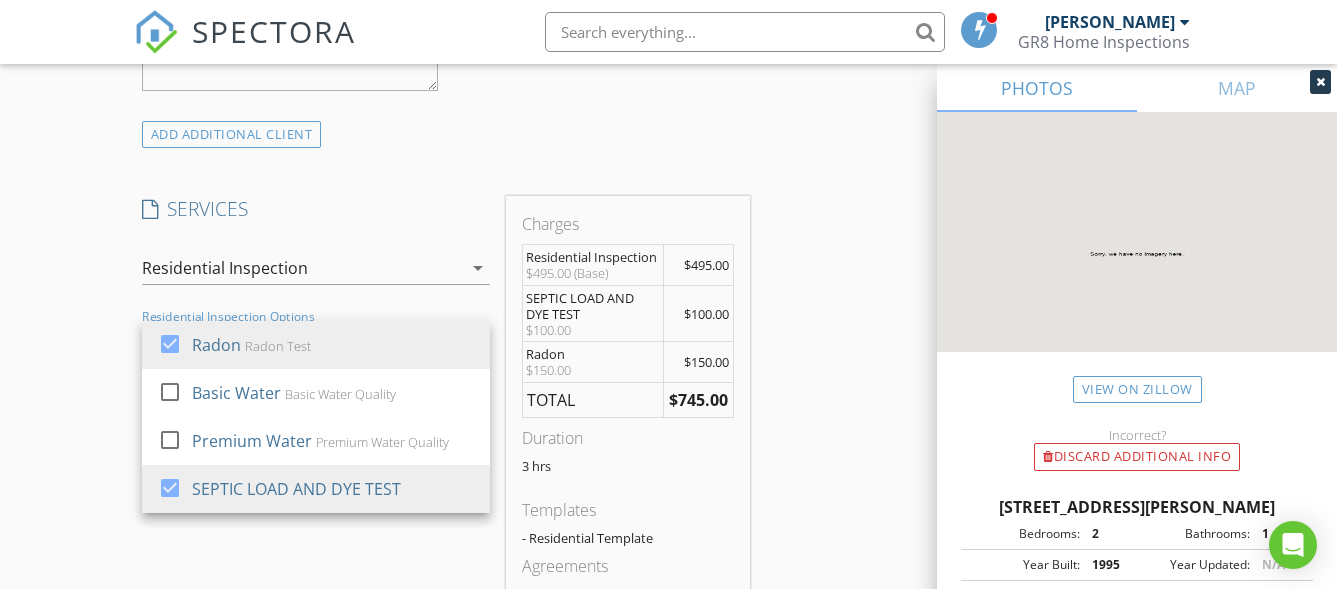 click on "SERVICES
check_box_outline_blank   Duplex   2 -Family check_box_outline_blank   New Service   check_box   Residential Inspection   Residential Home Inspection Residential Inspection arrow_drop_down   check_box   Radon   Radon Test check_box_outline_blank   Basic Water   Basic Water Quality check_box_outline_blank   Premium Water   Premium Water Quality check_box   SEPTIC LOAD AND DYE TEST   Residential Inspection Options SEPTIC LOAD AND DYE TEST,  Radon arrow_drop_down   Select Discount Code arrow_drop_down" at bounding box center (316, 424) 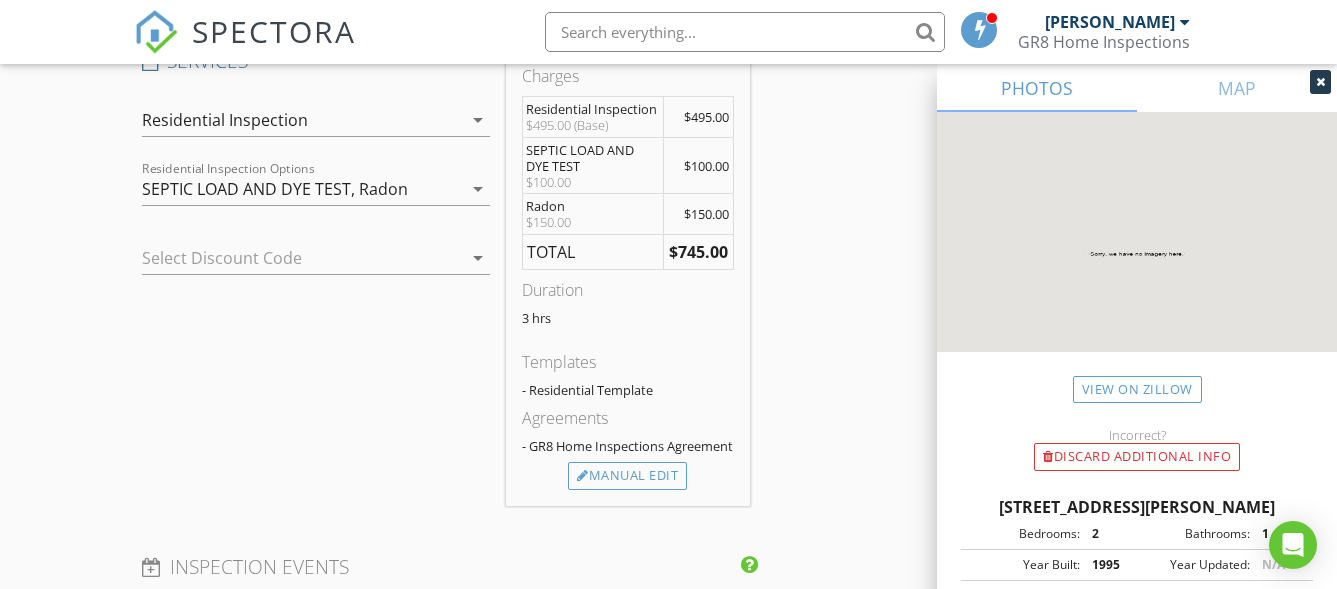 scroll, scrollTop: 1686, scrollLeft: 0, axis: vertical 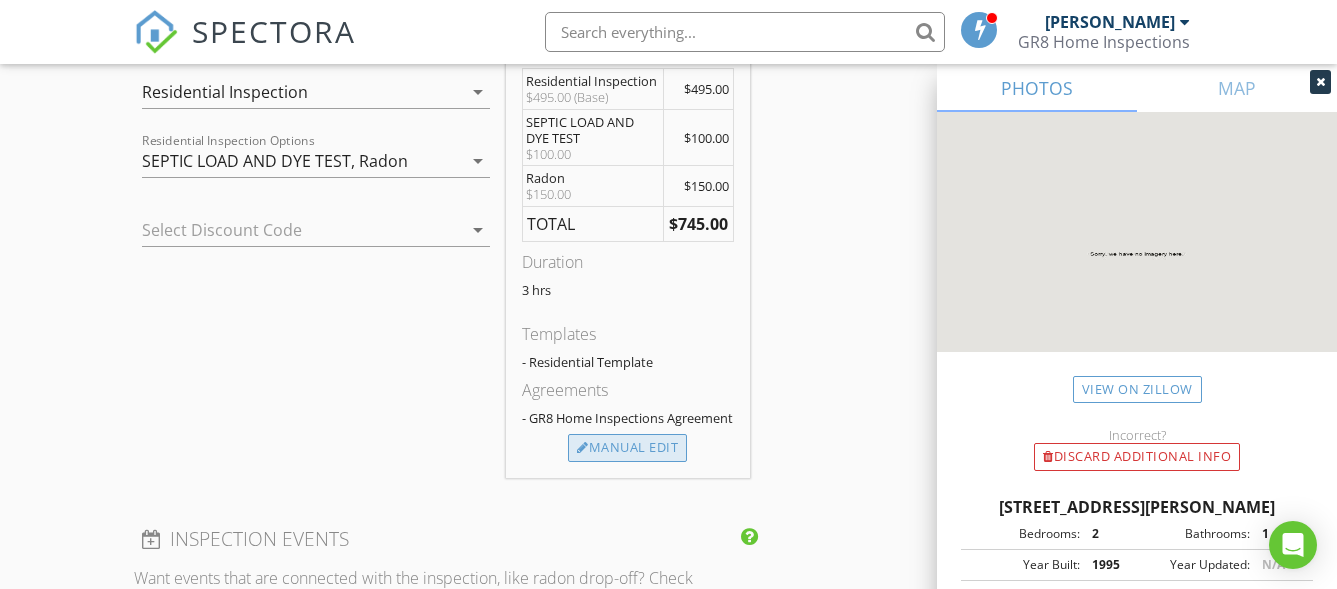 click on "Manual Edit" at bounding box center [627, 448] 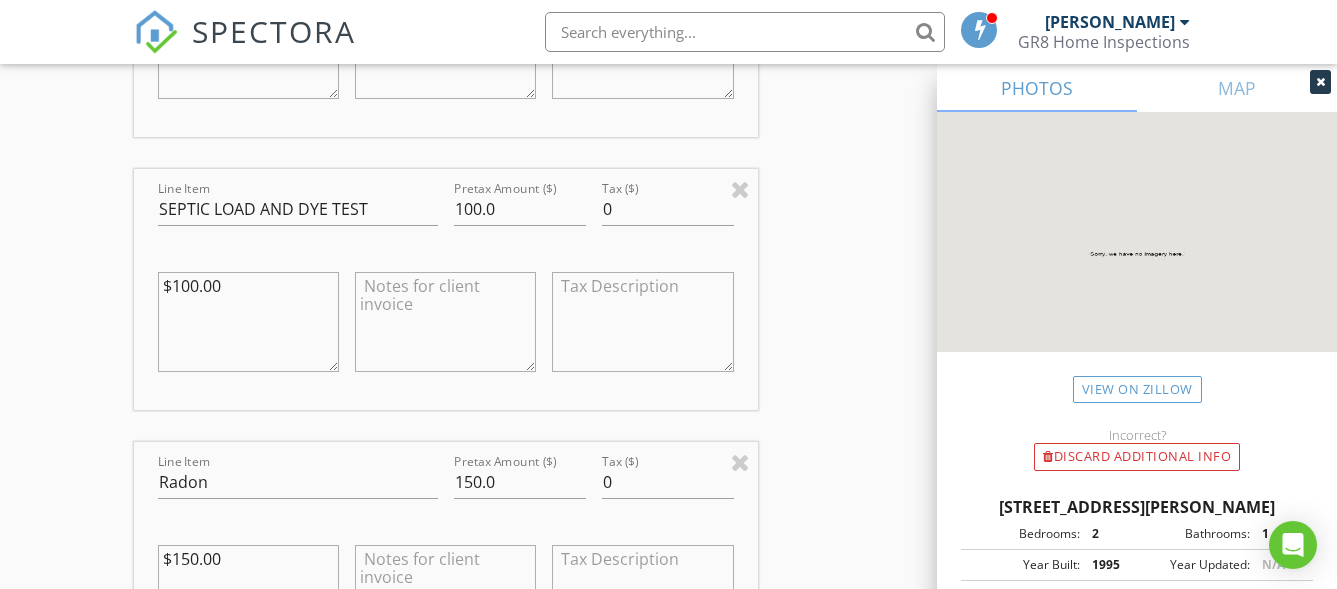 scroll, scrollTop: 2048, scrollLeft: 0, axis: vertical 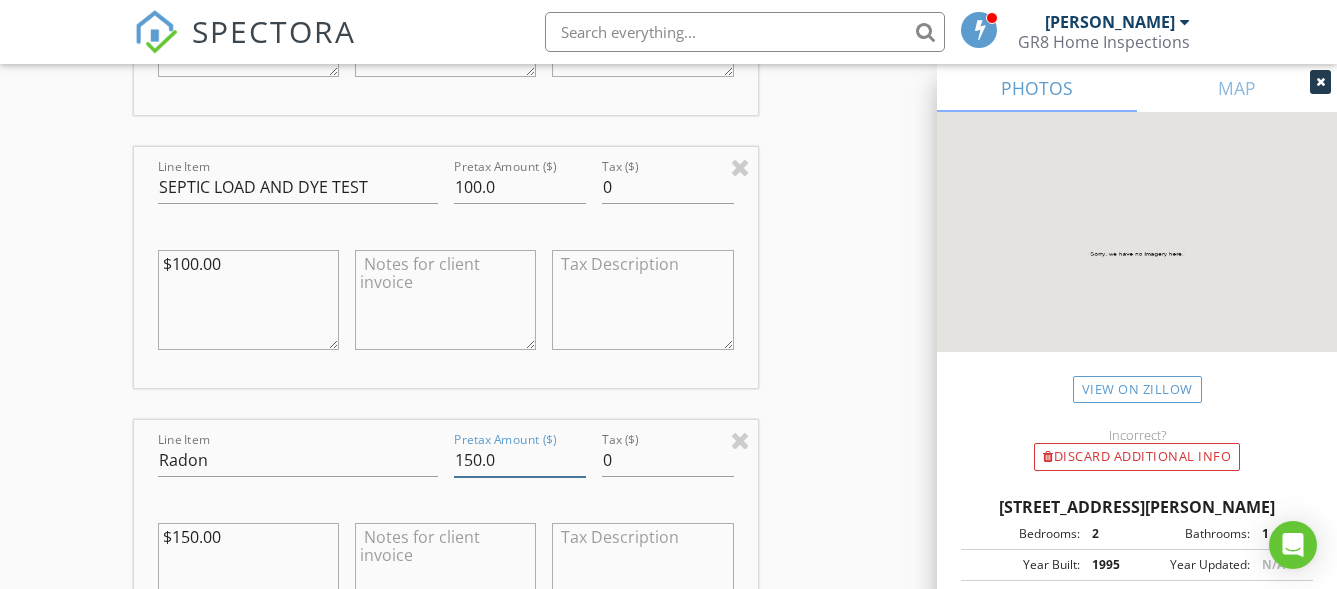 drag, startPoint x: 467, startPoint y: 446, endPoint x: 473, endPoint y: 457, distance: 12.529964 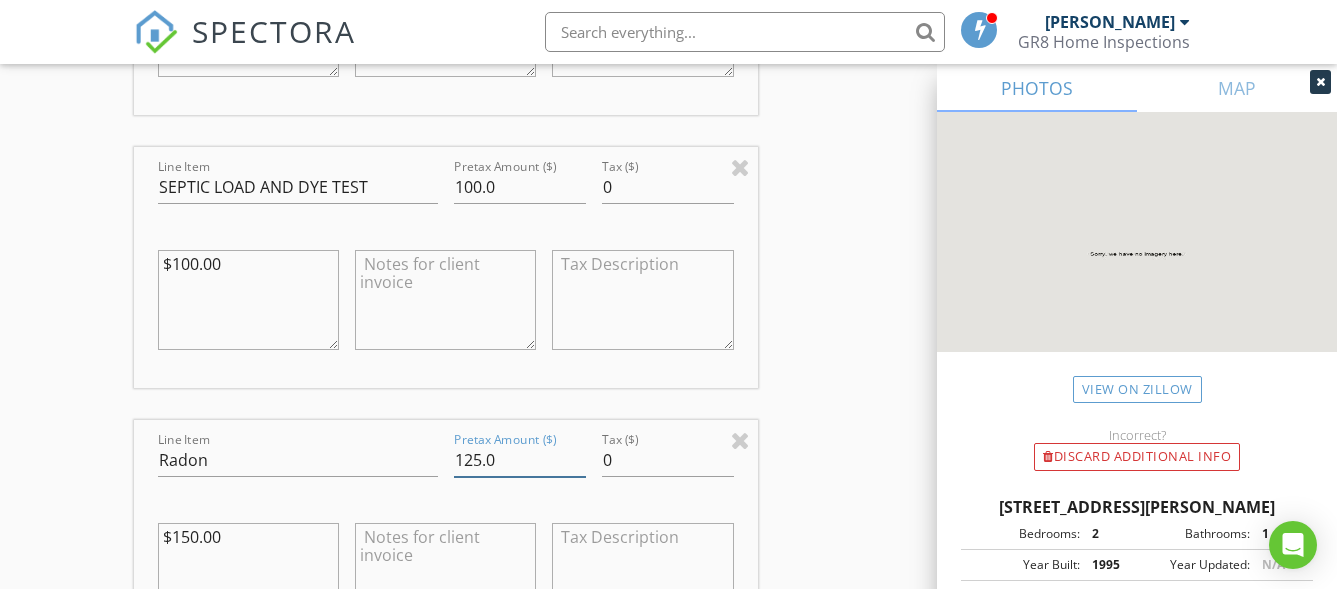 type on "125.0" 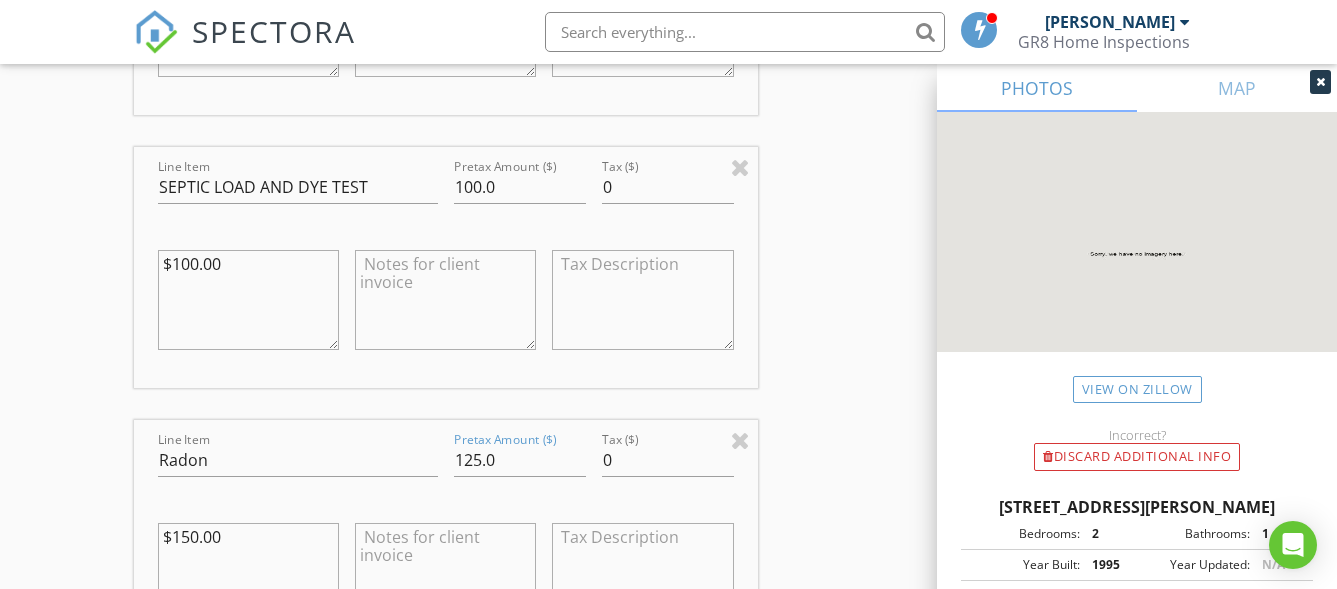 click on "INSPECTOR(S)
check_box   Doug Skinner   PRIMARY   Doug Skinner arrow_drop_down   check_box_outline_blank Doug Skinner specifically requested
Date/Time
07/11/2025 10:00 AM
Location
Address Search       Address 504 Whites Hill Rd   Unit   City Guilford   State NY   Zip 13780   County Chenango     Square Feet 1080   Year Built 1995   Foundation arrow_drop_down     Doug Skinner     52.7 miles     (an hour)
client
check_box Enable Client CC email for this inspection   Client Search     check_box_outline_blank Client is a Company/Organization     First Name Tyler   Last Name Davis   Email tdavis131991@yahoo.com   CC Email gr8homeinspections@yahoo.com   Phone           Notes   Private Notes
ADD ADDITIONAL client
SERVICES
check_box_outline_blank   Duplex   2 -Family   New Service" at bounding box center (669, 214) 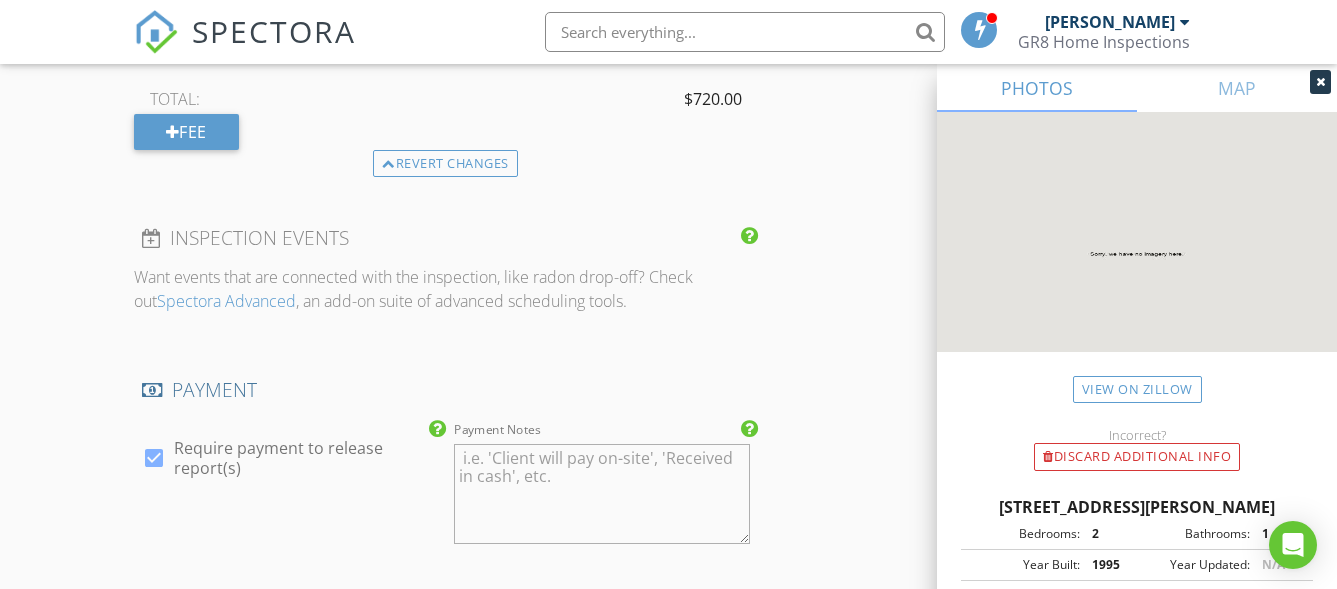 scroll, scrollTop: 2814, scrollLeft: 0, axis: vertical 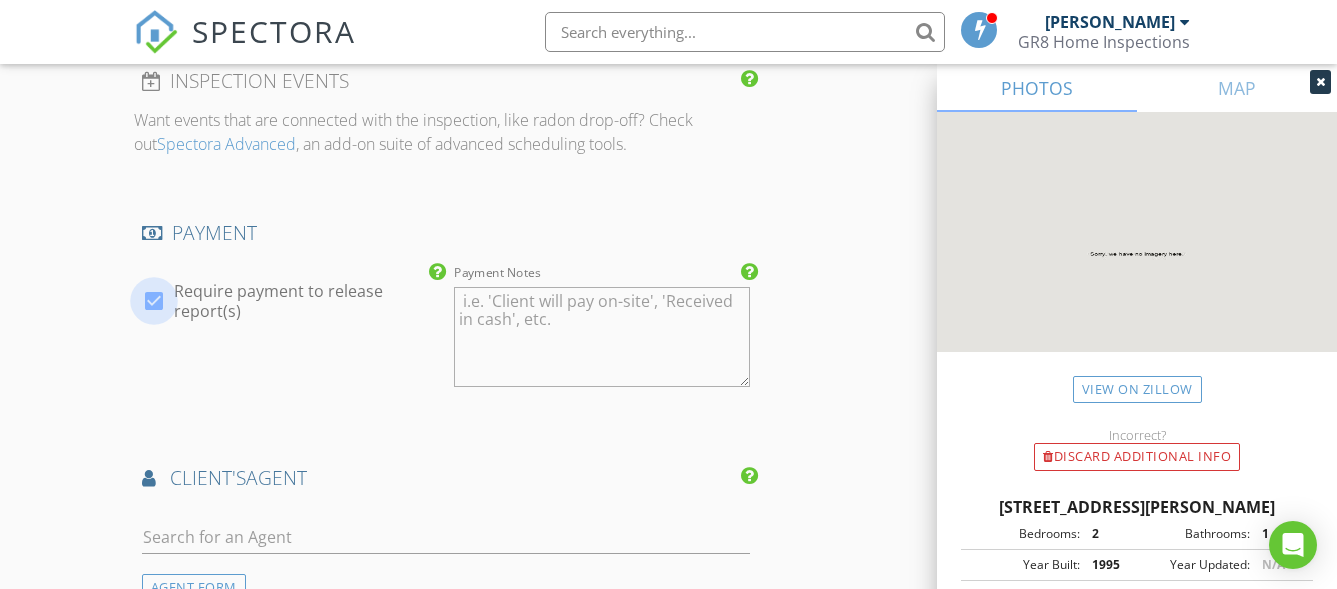 click at bounding box center [154, 301] 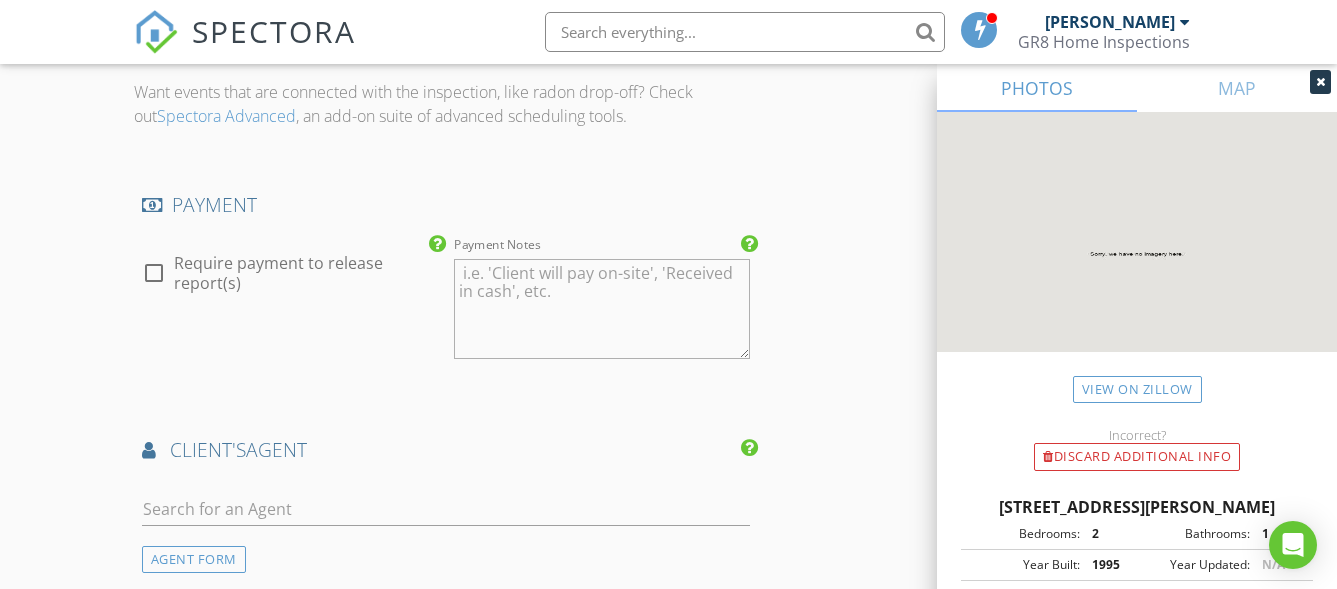 scroll, scrollTop: 3002, scrollLeft: 0, axis: vertical 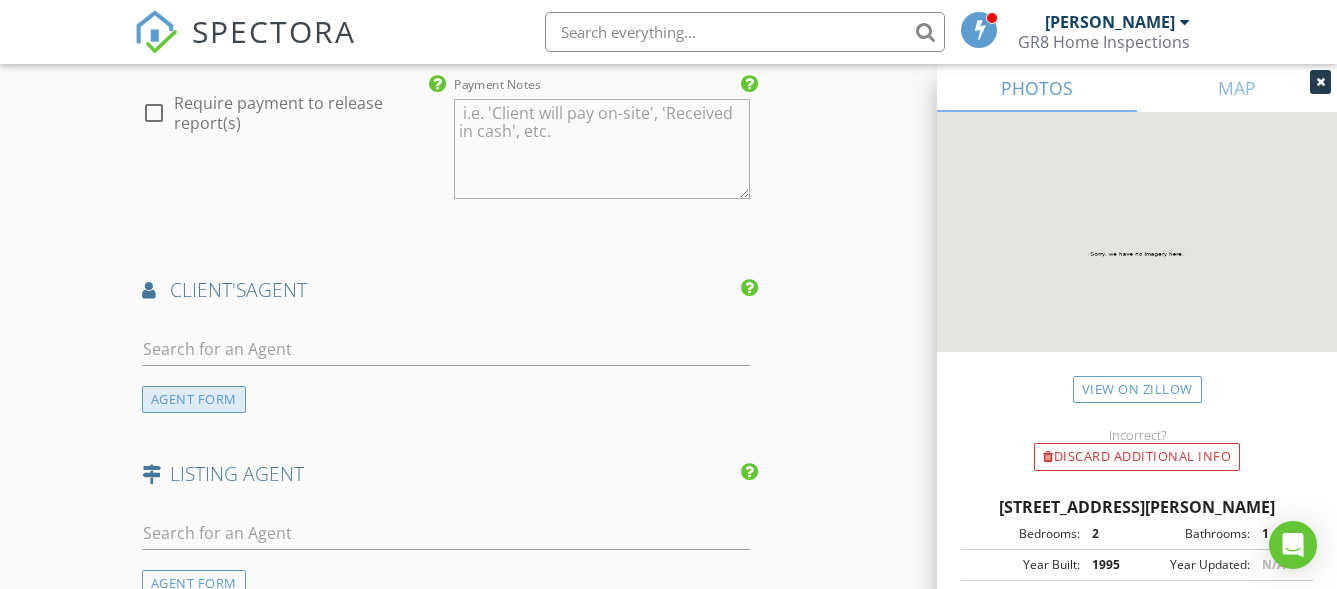 click on "AGENT FORM" at bounding box center (194, 399) 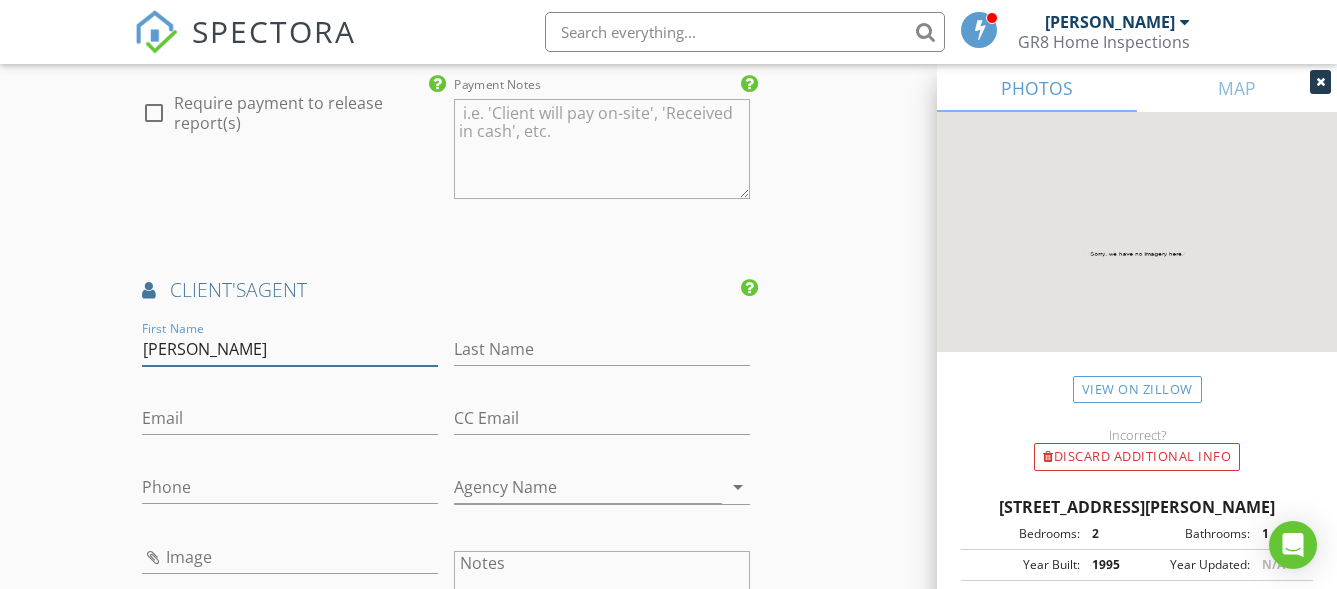 type on "[PERSON_NAME]" 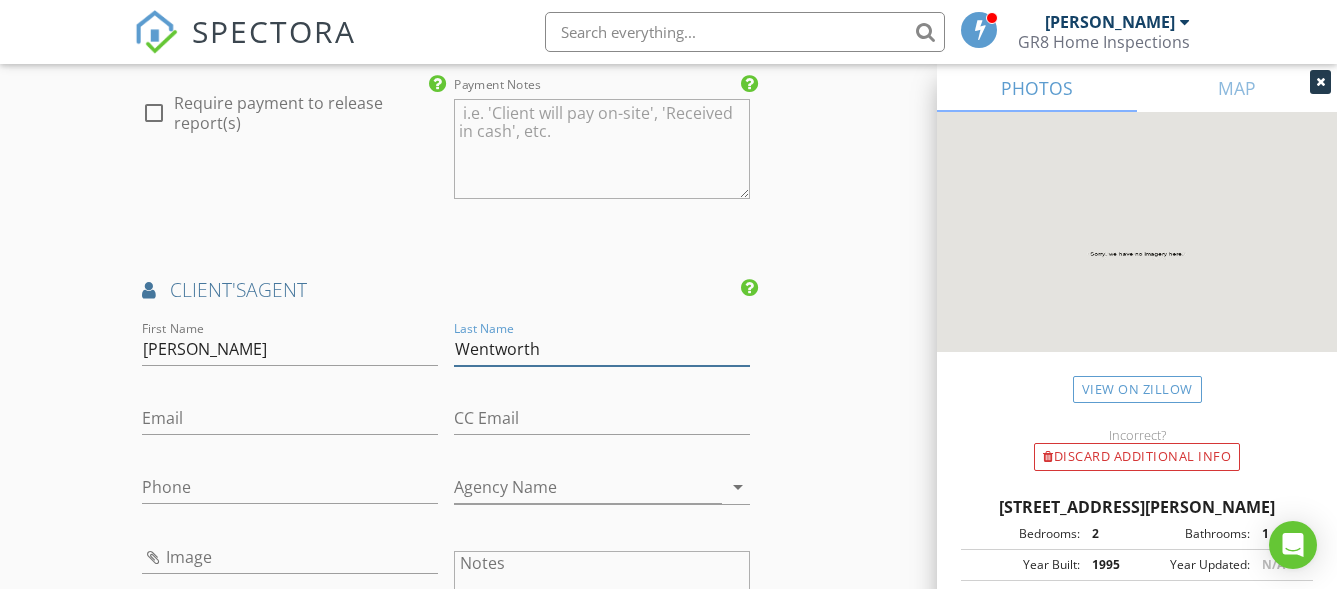 type on "Wentworth" 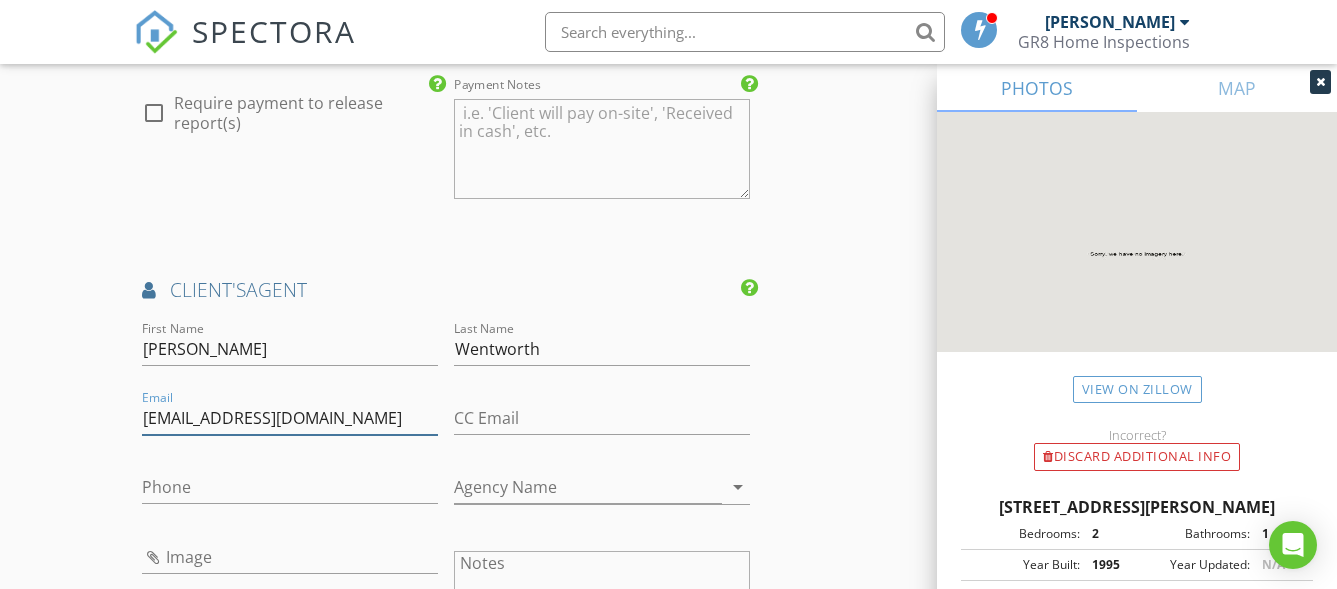 type on "[EMAIL_ADDRESS][DOMAIN_NAME]" 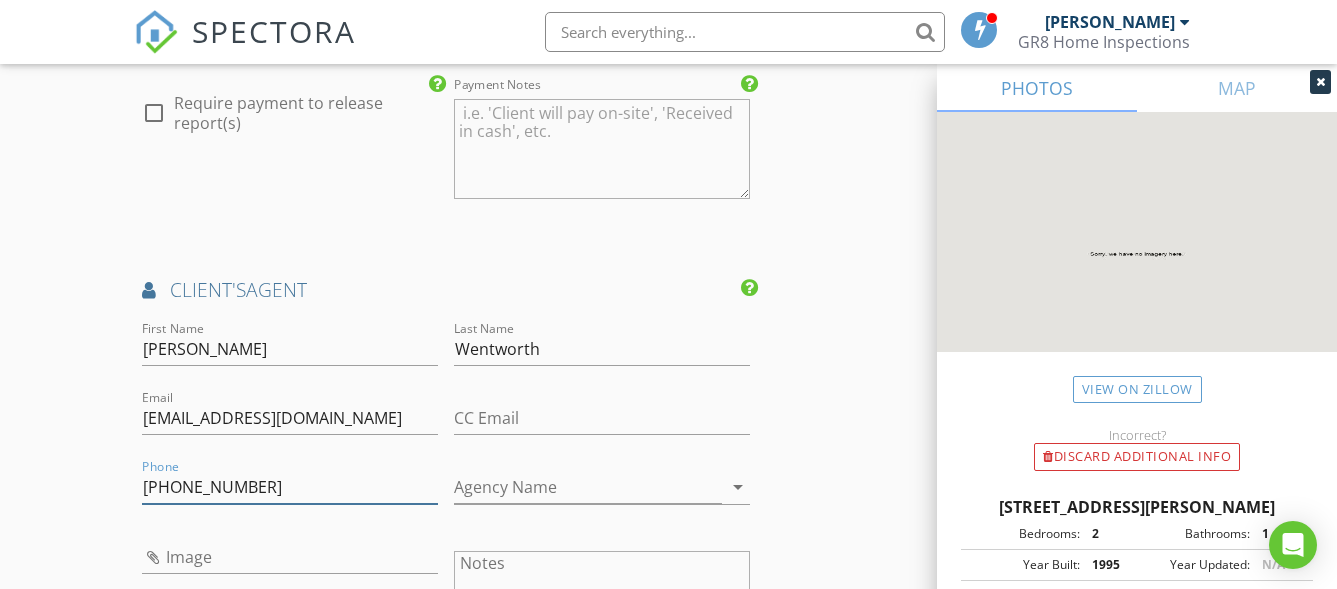 type on "[PHONE_NUMBER]" 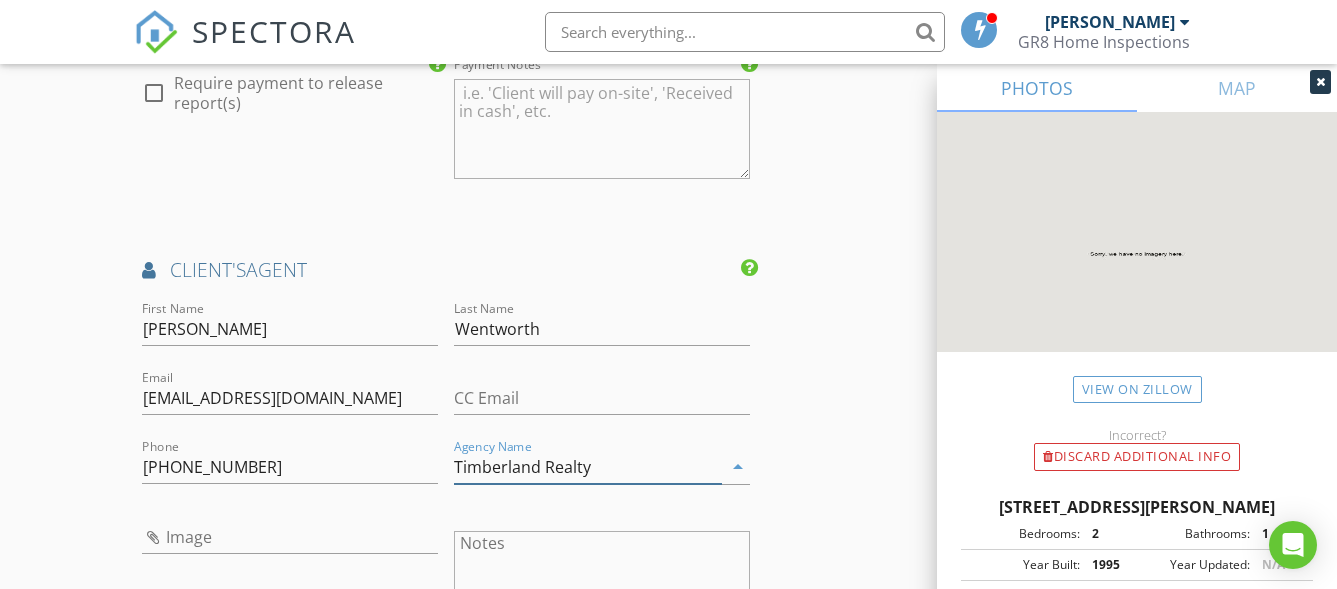 scroll, scrollTop: 3063, scrollLeft: 0, axis: vertical 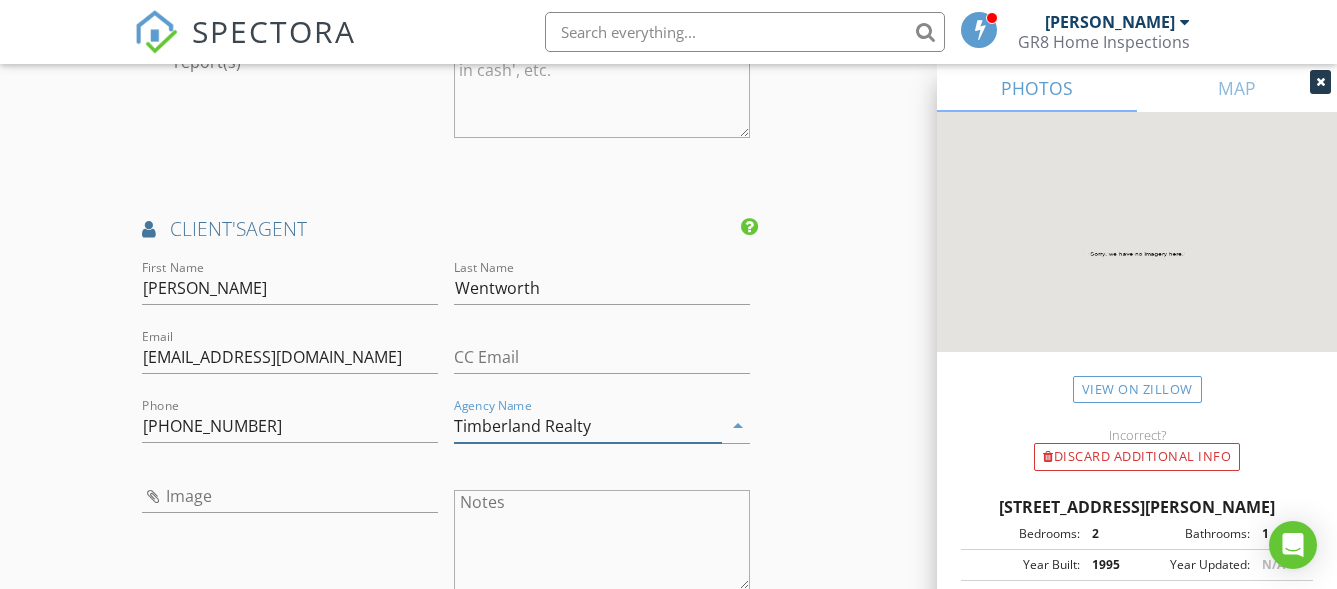 type on "Timberland Realty" 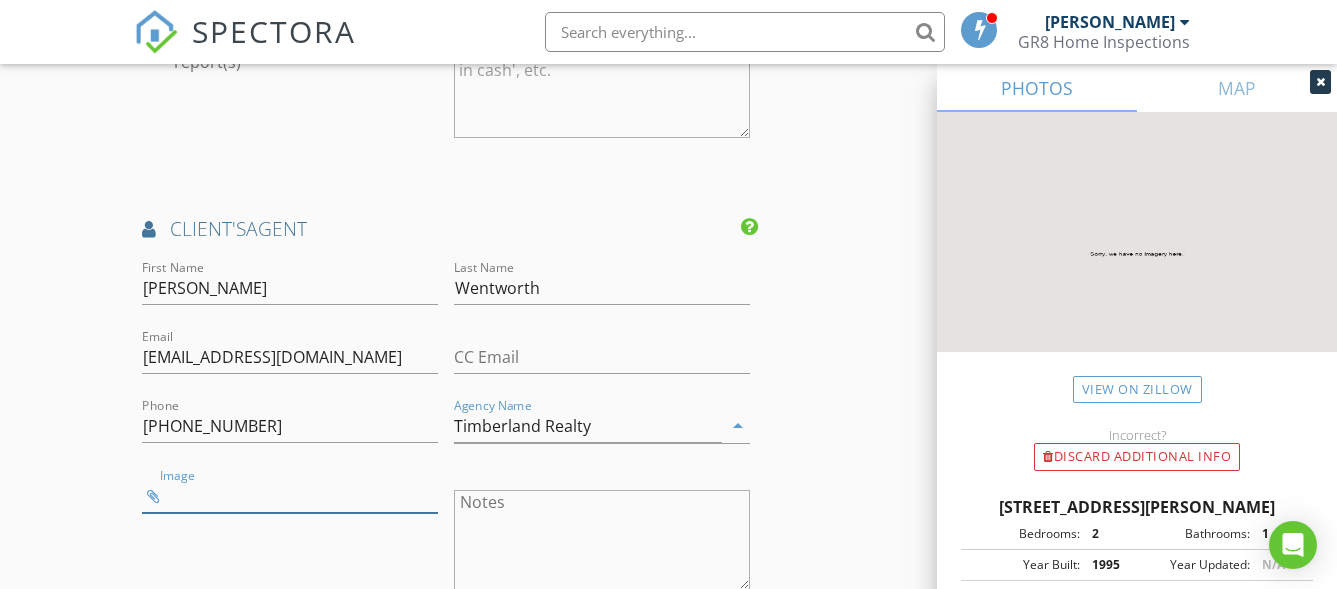 click at bounding box center [290, 496] 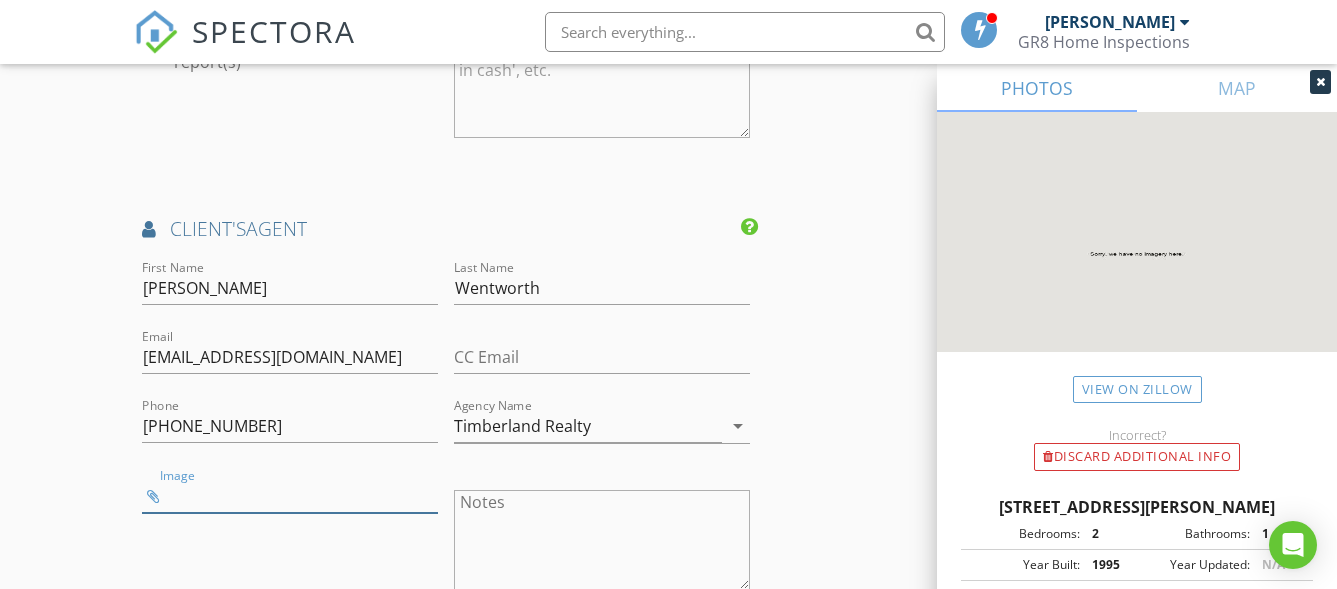 click at bounding box center [290, 496] 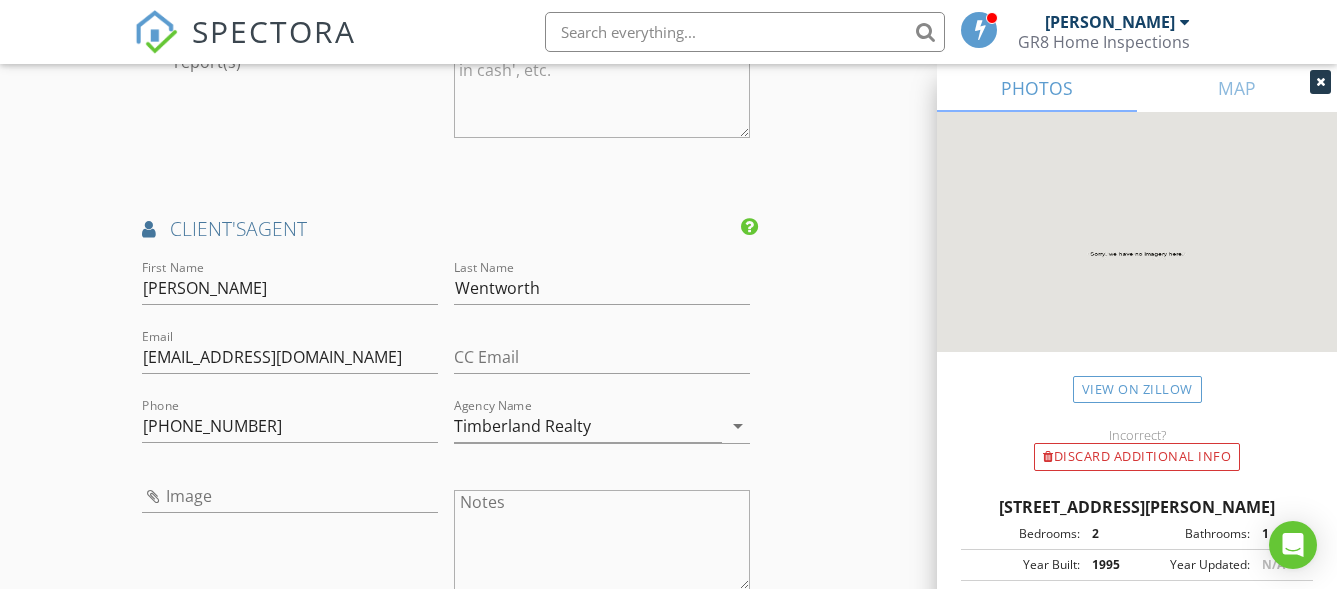 type on "brad wentworth.jpeg" 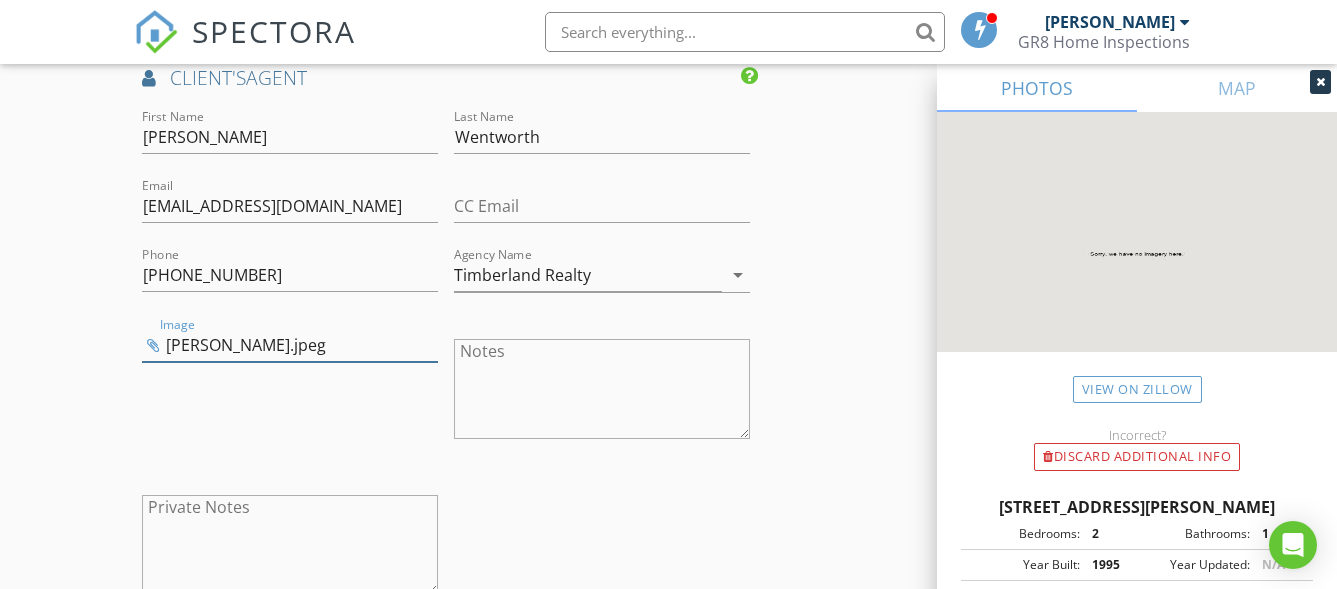 scroll, scrollTop: 3266, scrollLeft: 0, axis: vertical 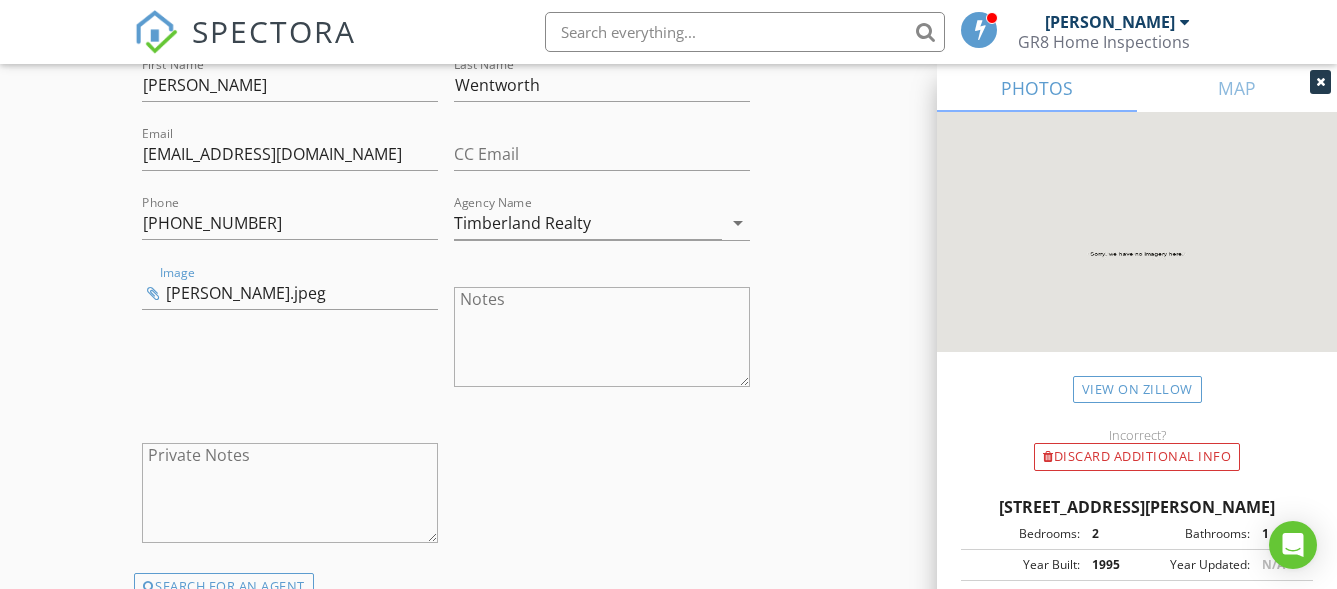 click at bounding box center (1320, 82) 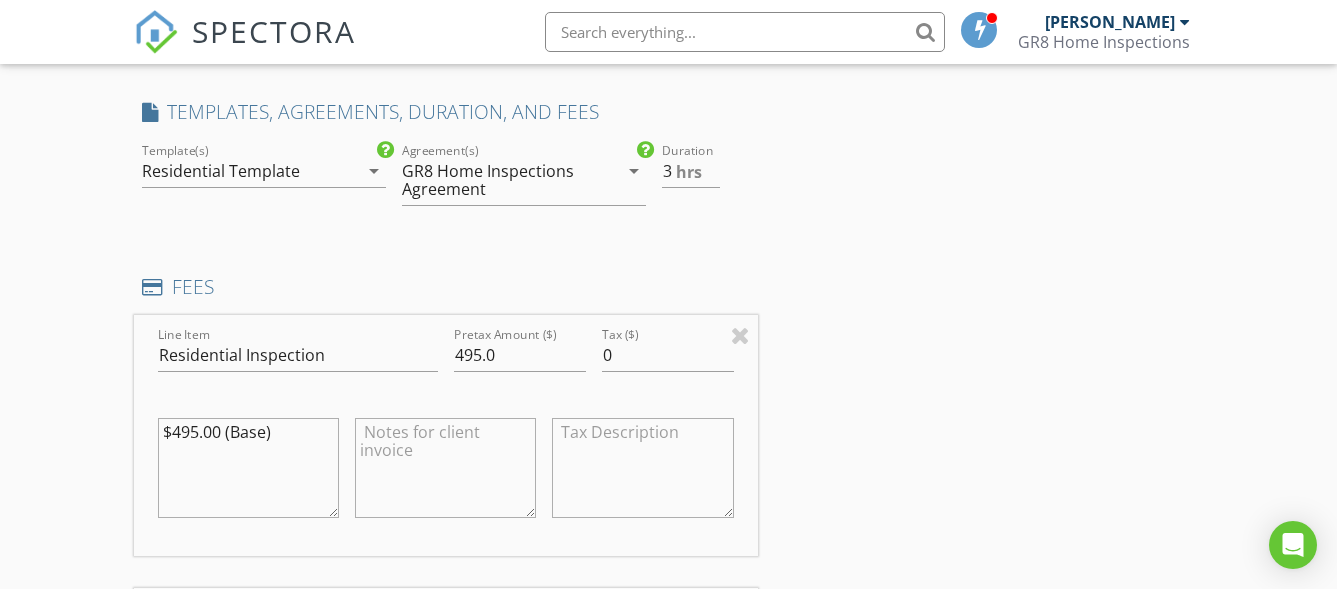 scroll, scrollTop: 1559, scrollLeft: 0, axis: vertical 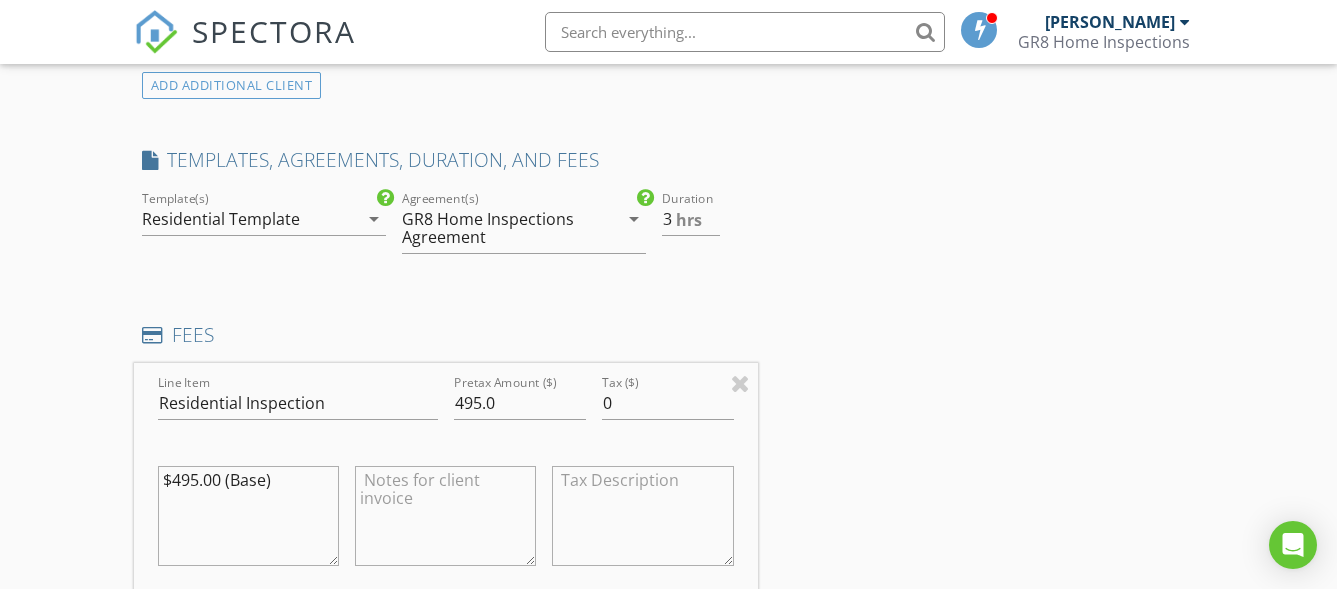 click on "GR8 Home Inspections Agreement" at bounding box center (499, 228) 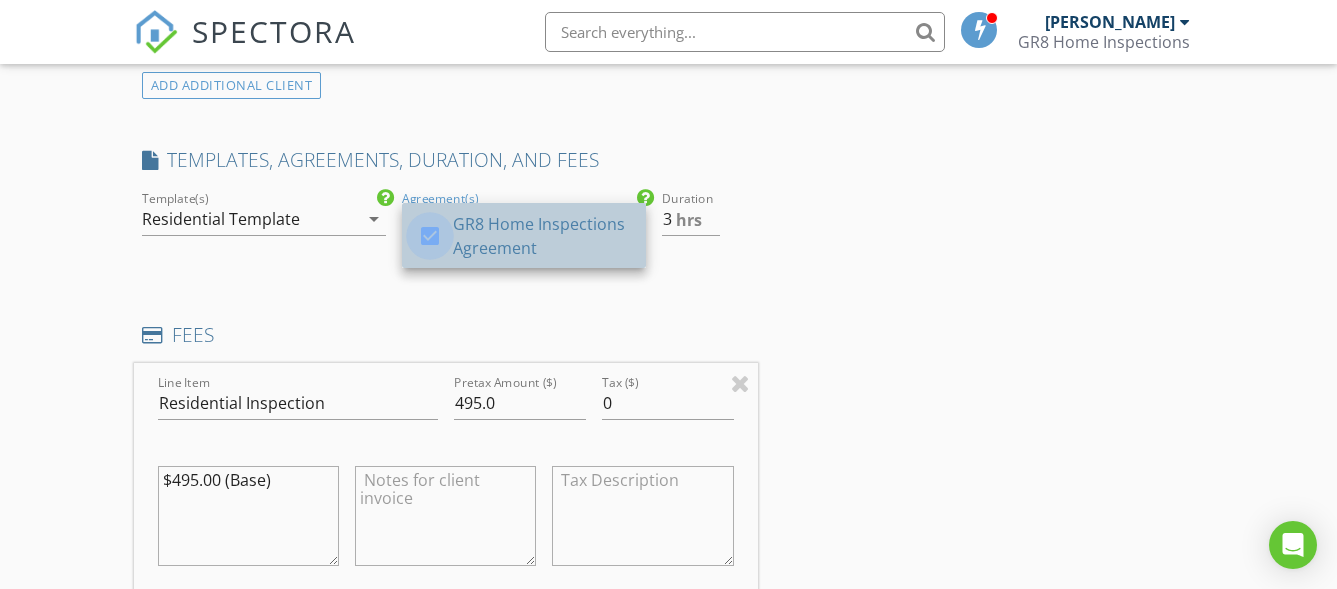 click at bounding box center [430, 236] 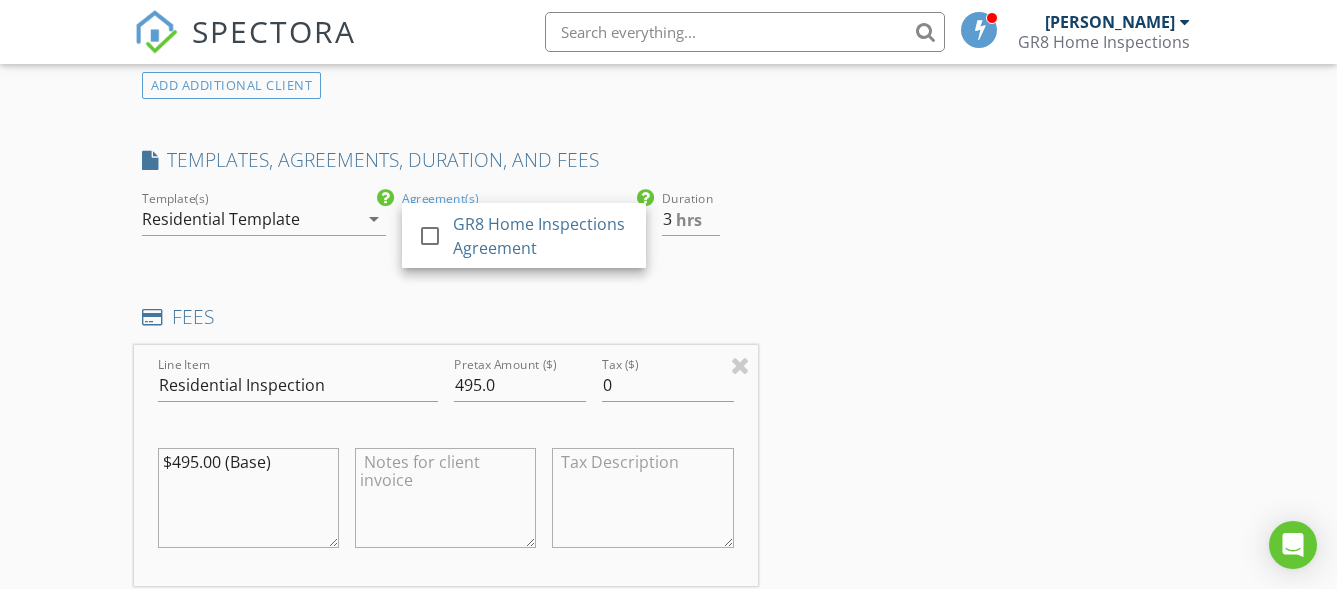 click on "INSPECTOR(S)
check_box   Doug Skinner   PRIMARY   Doug Skinner arrow_drop_down   check_box_outline_blank Doug Skinner specifically requested
Date/Time
07/11/2025 10:00 AM
Location
Address Search       Address 504 Whites Hill Rd   Unit   City Guilford   State NY   Zip 13780   County Chenango     Square Feet 1080   Year Built 1995   Foundation arrow_drop_down     Doug Skinner     52.7 miles     (an hour)
client
check_box Enable Client CC email for this inspection   Client Search     check_box_outline_blank Client is a Company/Organization     First Name Tyler   Last Name Davis   Email tdavis131991@yahoo.com   CC Email gr8homeinspections@yahoo.com   Phone           Notes   Private Notes
ADD ADDITIONAL client
SERVICES
check_box_outline_blank   Duplex   2 -Family   New Service" at bounding box center (669, 920) 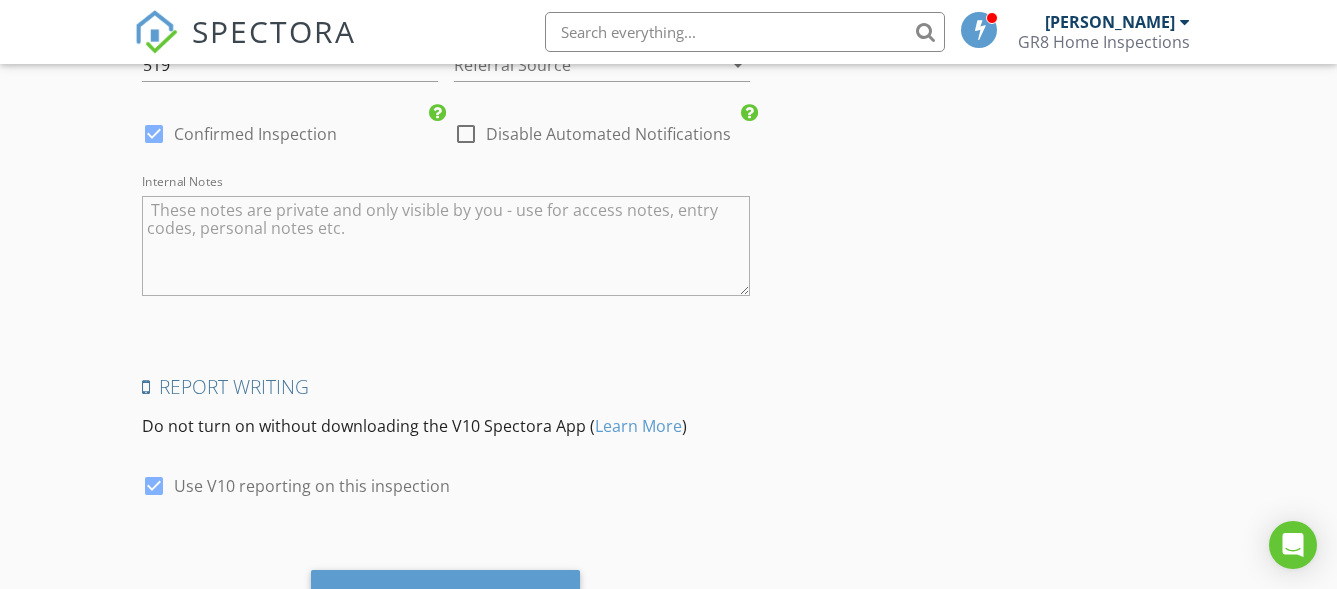 scroll, scrollTop: 4176, scrollLeft: 0, axis: vertical 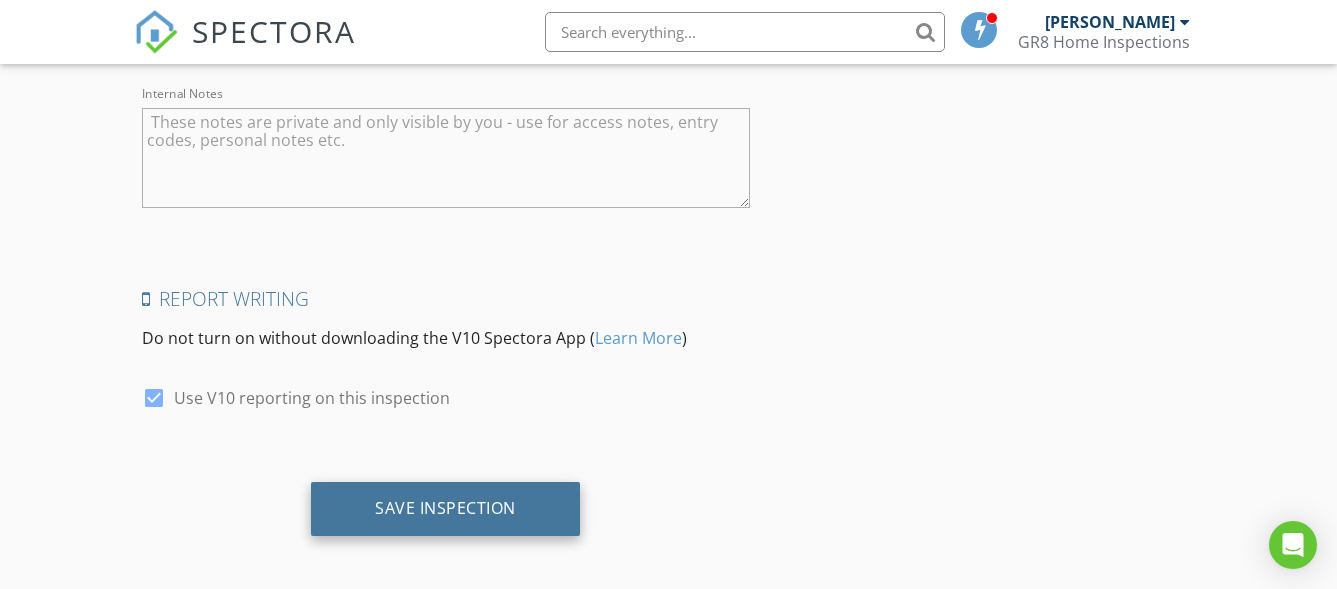 click on "Save Inspection" at bounding box center [445, 508] 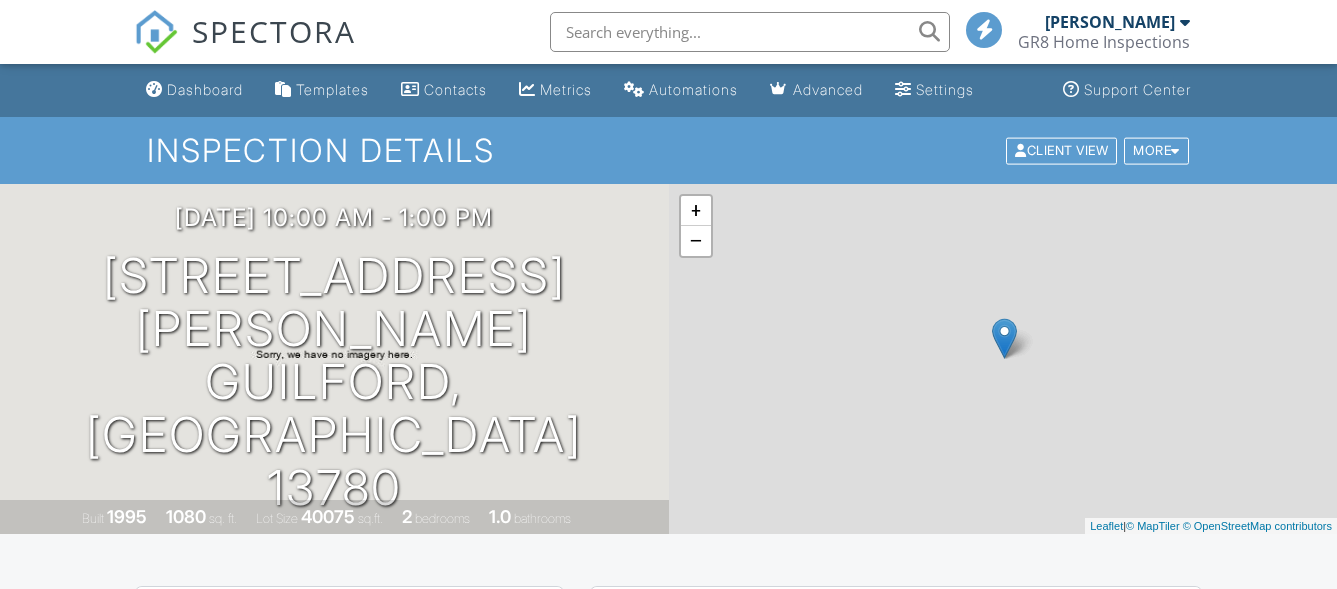 scroll, scrollTop: 0, scrollLeft: 0, axis: both 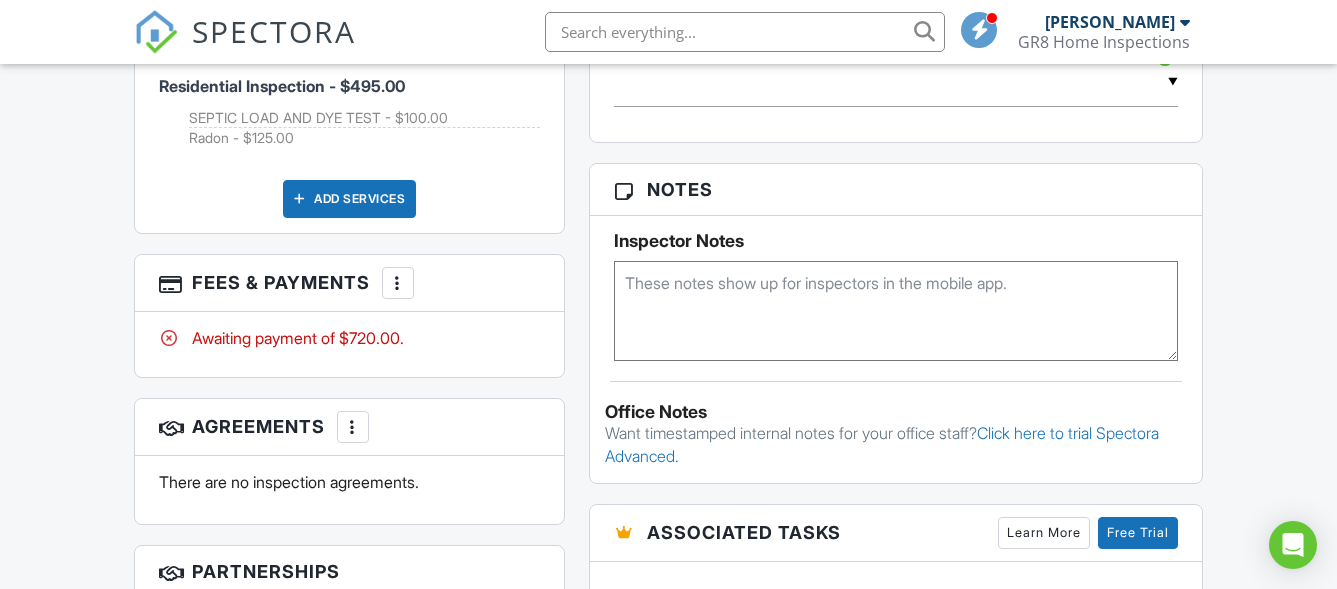 click at bounding box center [398, 283] 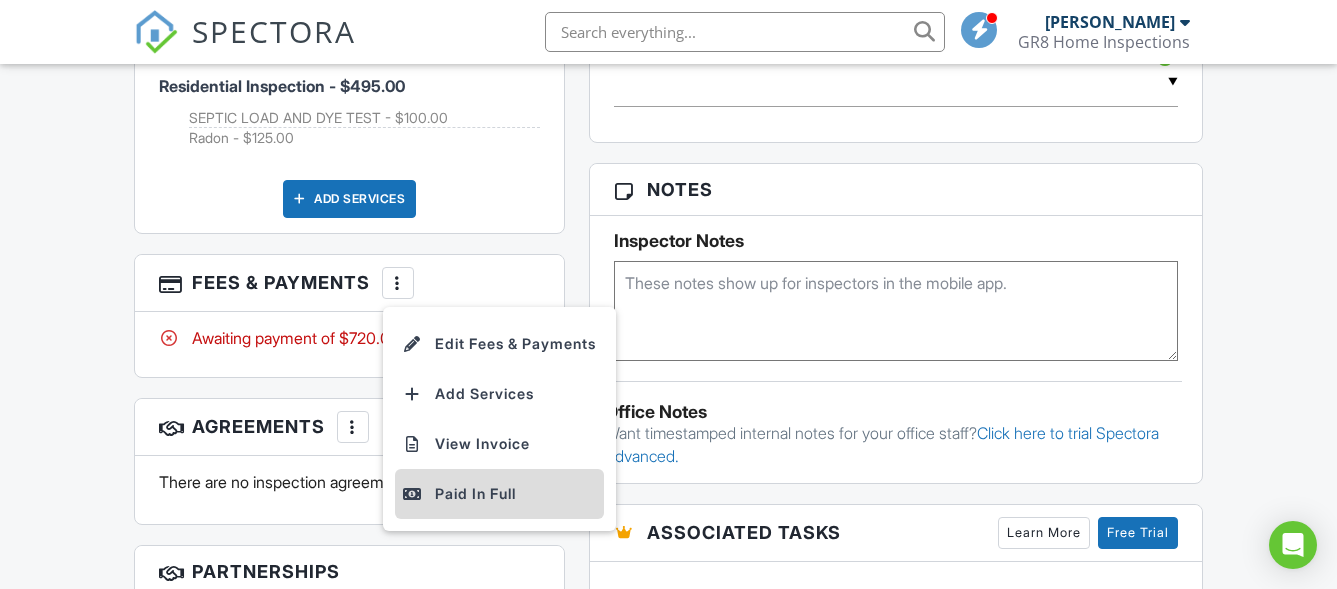 click on "Paid In Full" at bounding box center [499, 494] 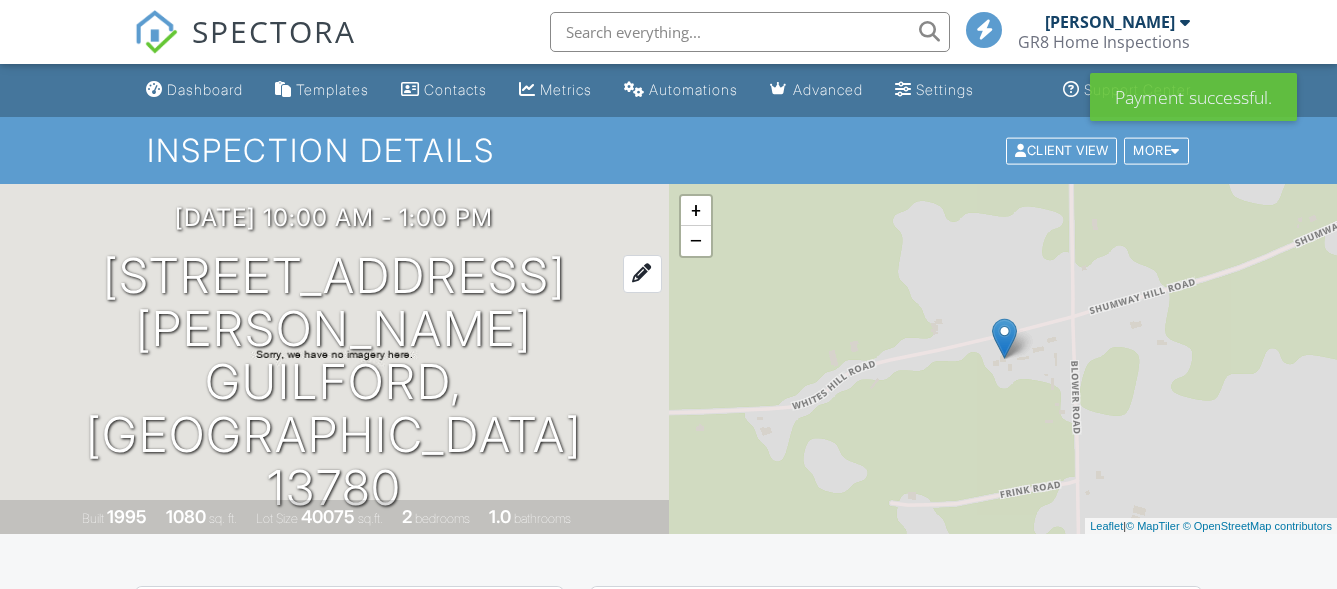 scroll, scrollTop: 0, scrollLeft: 0, axis: both 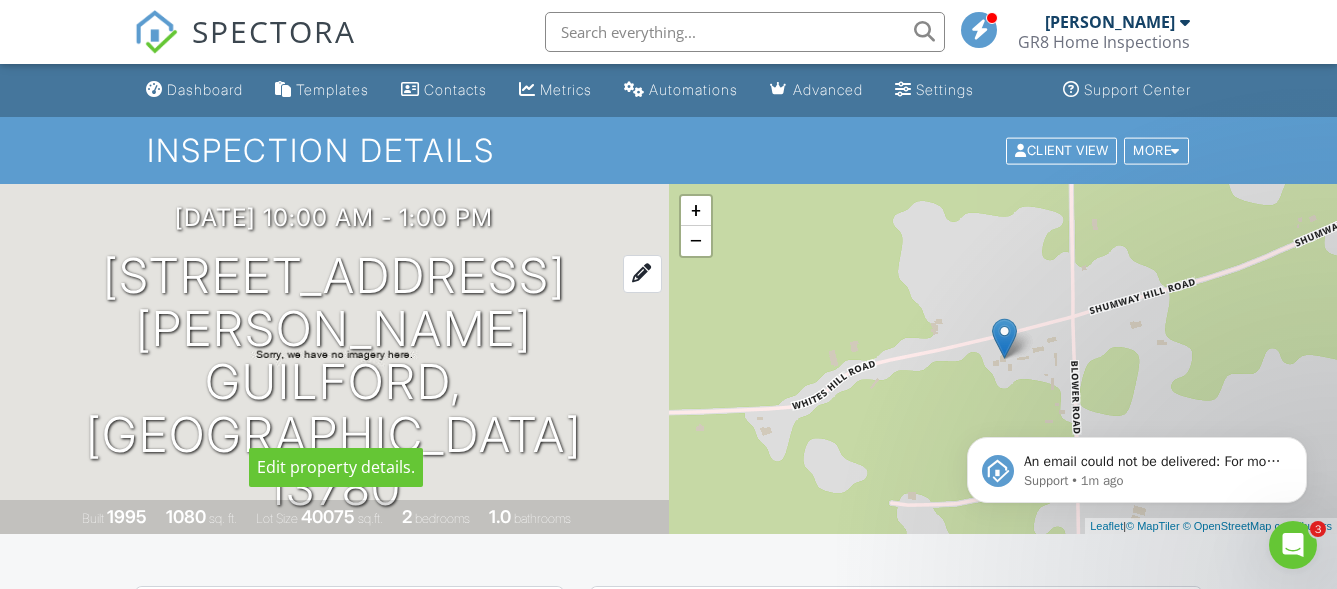 click on "504 Whites Hill Rd
Guilford, NY 13780" at bounding box center [334, 382] 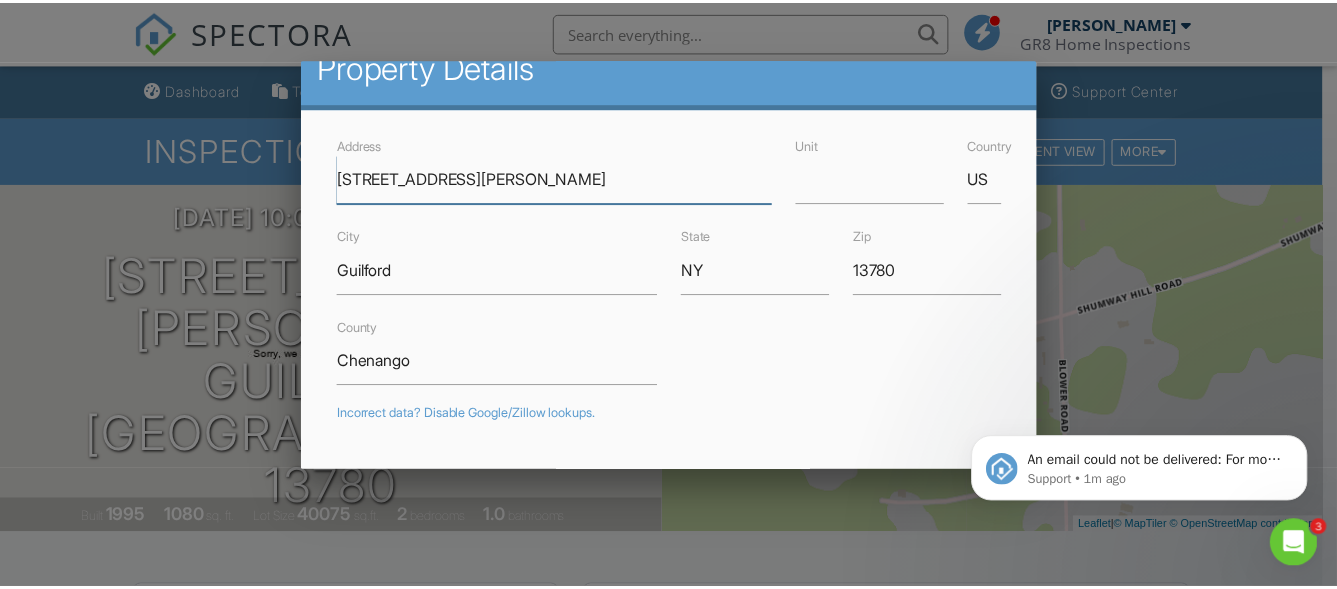 scroll, scrollTop: 46, scrollLeft: 0, axis: vertical 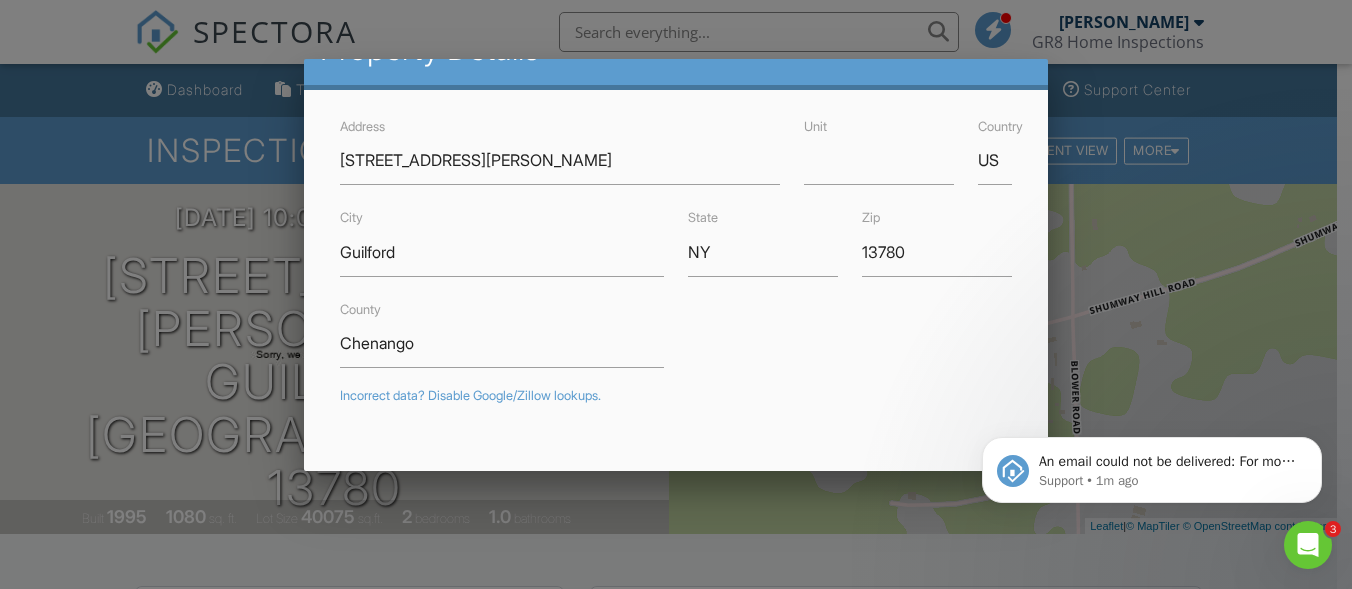 click at bounding box center (676, 268) 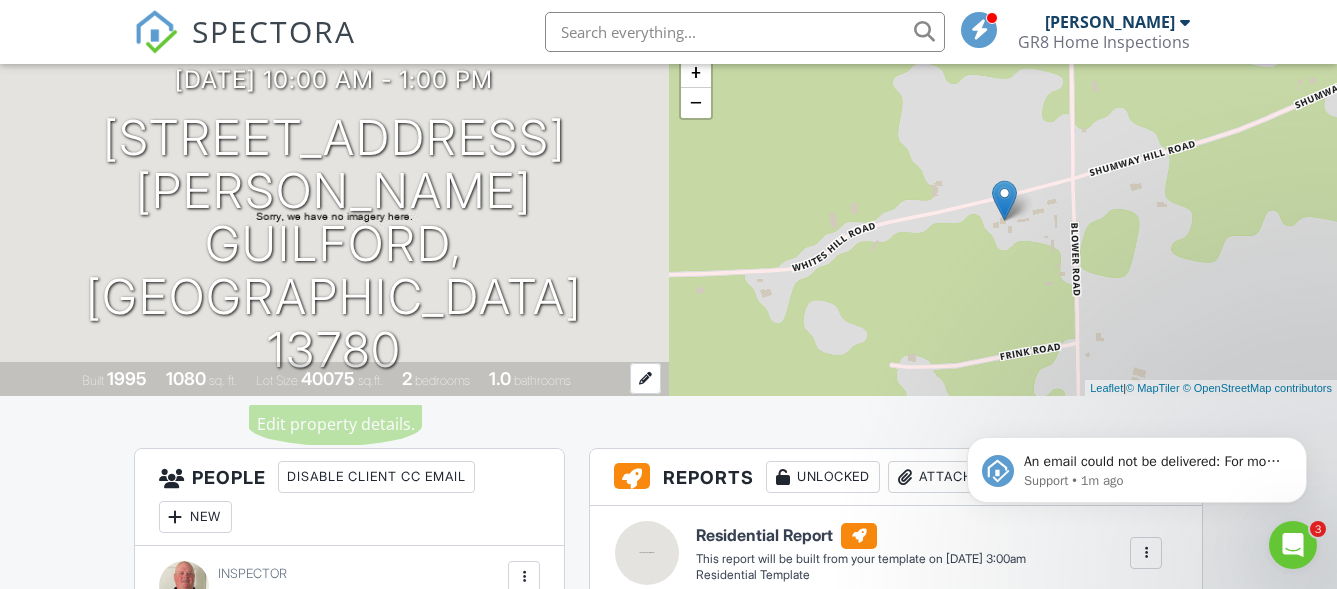 scroll, scrollTop: 119, scrollLeft: 0, axis: vertical 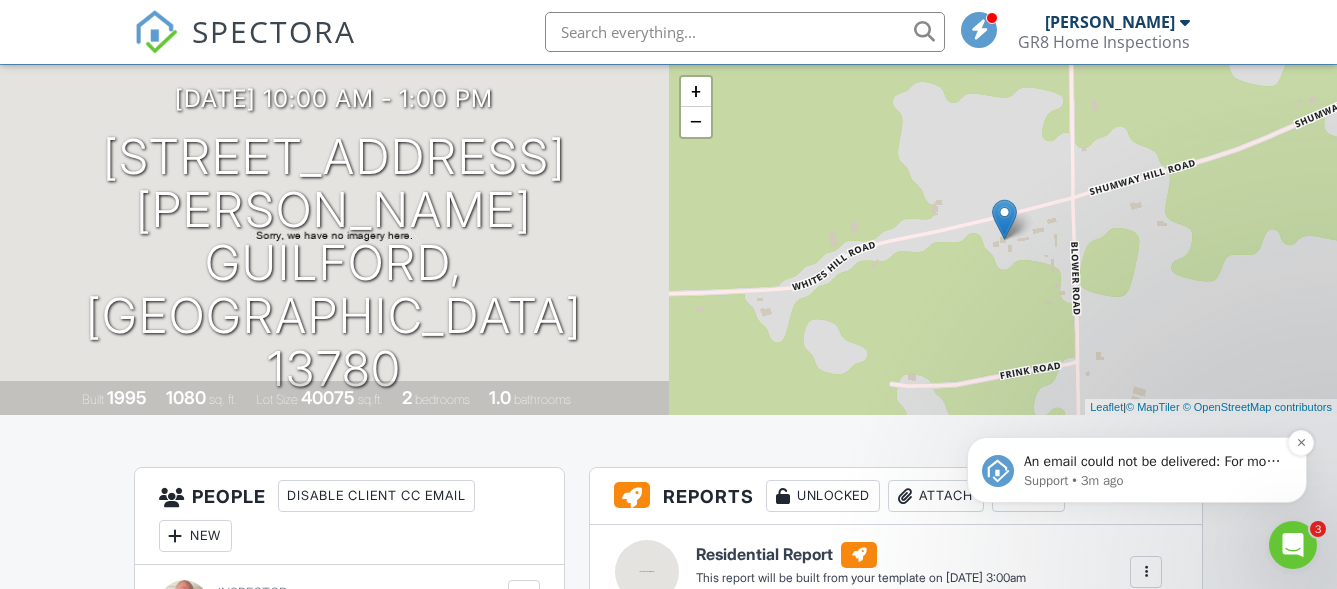 click on "An email could not be delivered:  For more information, view Why emails don't get delivered (Support Article)" at bounding box center [1153, 462] 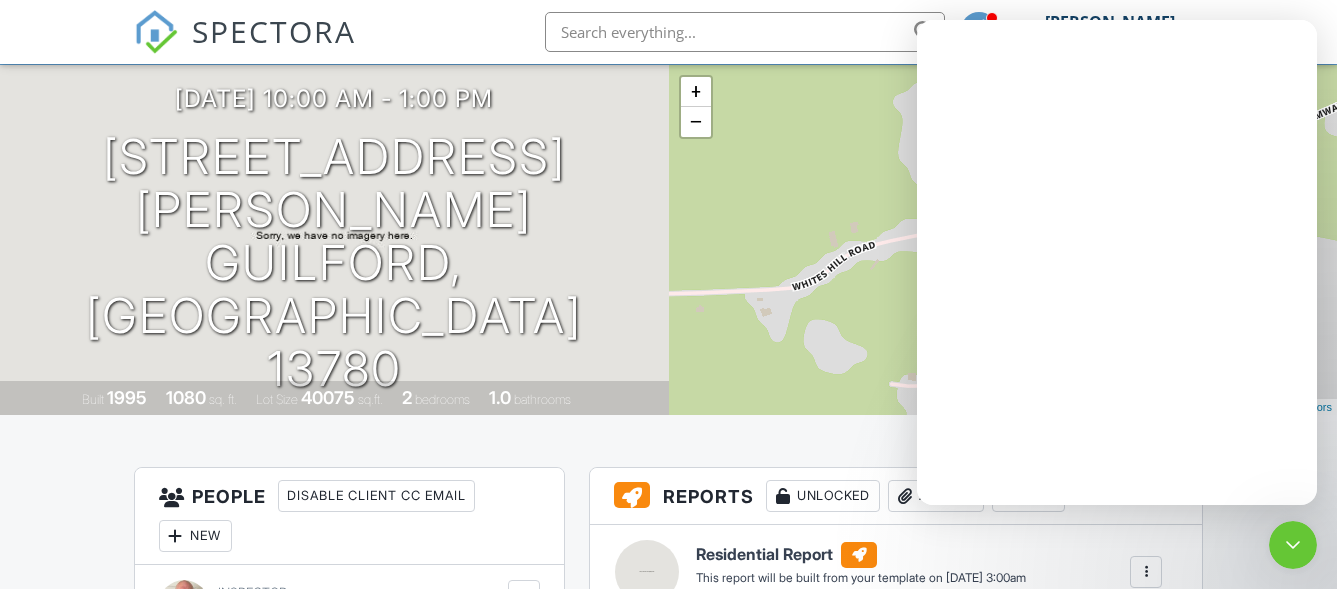 scroll, scrollTop: 0, scrollLeft: 0, axis: both 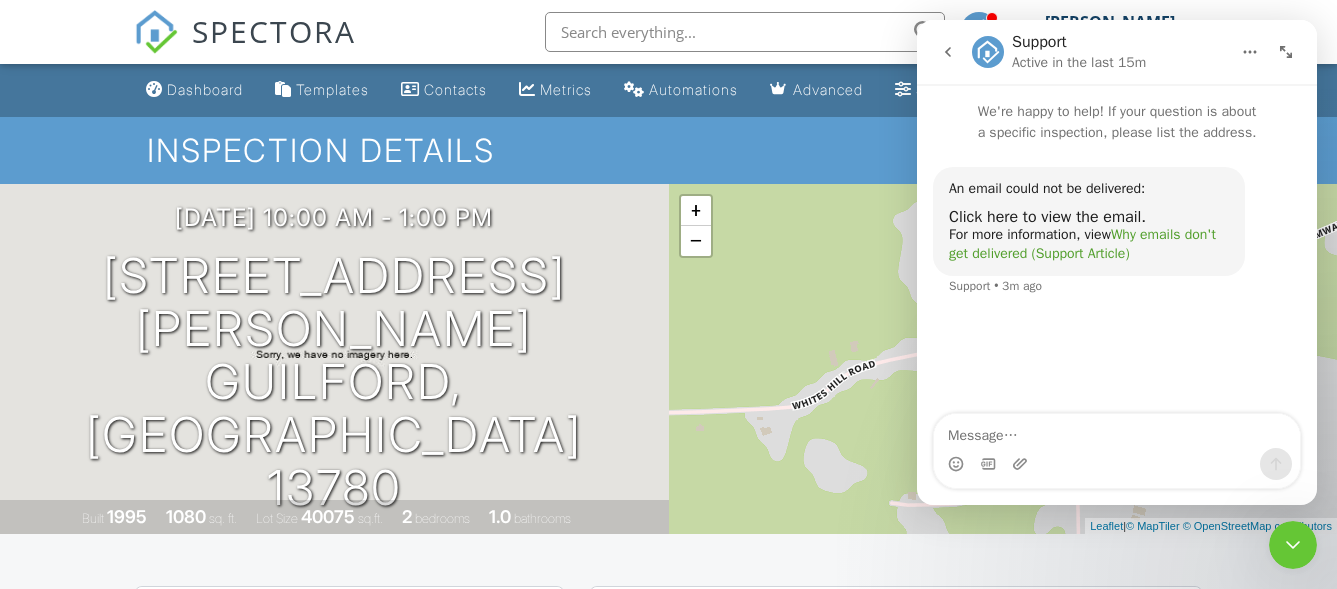 click on "Why emails don't get delivered (Support Article)" at bounding box center [1082, 244] 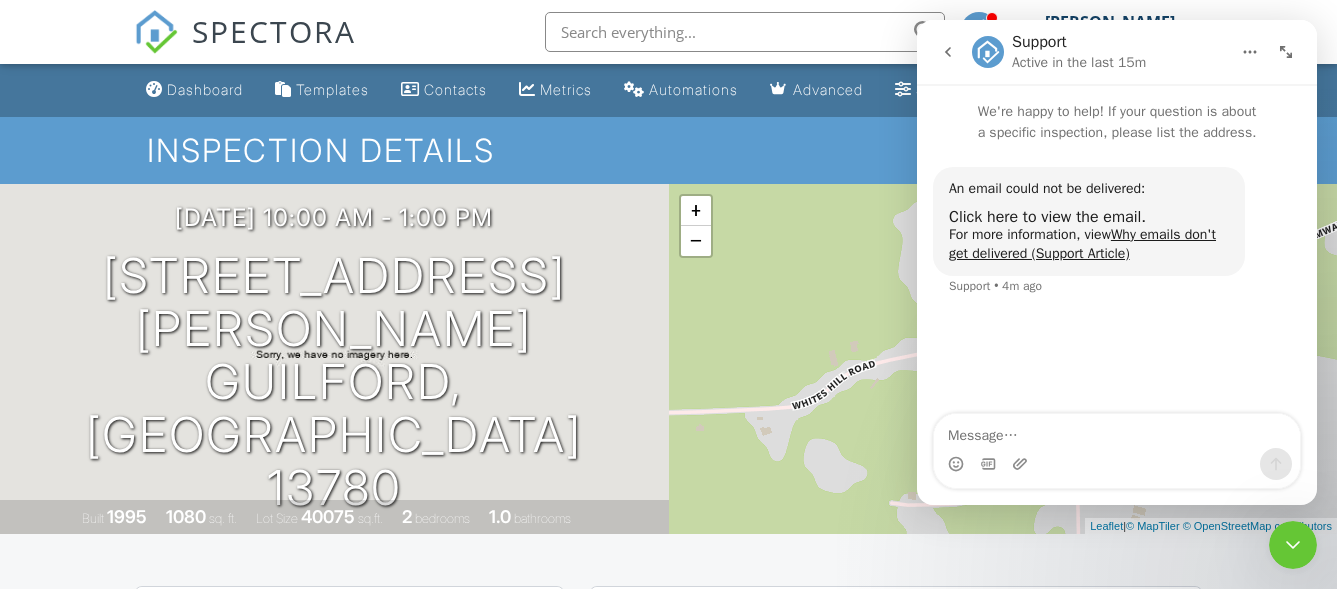 click on "+ − Leaflet  |  © MapTiler   © OpenStreetMap contributors" at bounding box center (1003, 359) 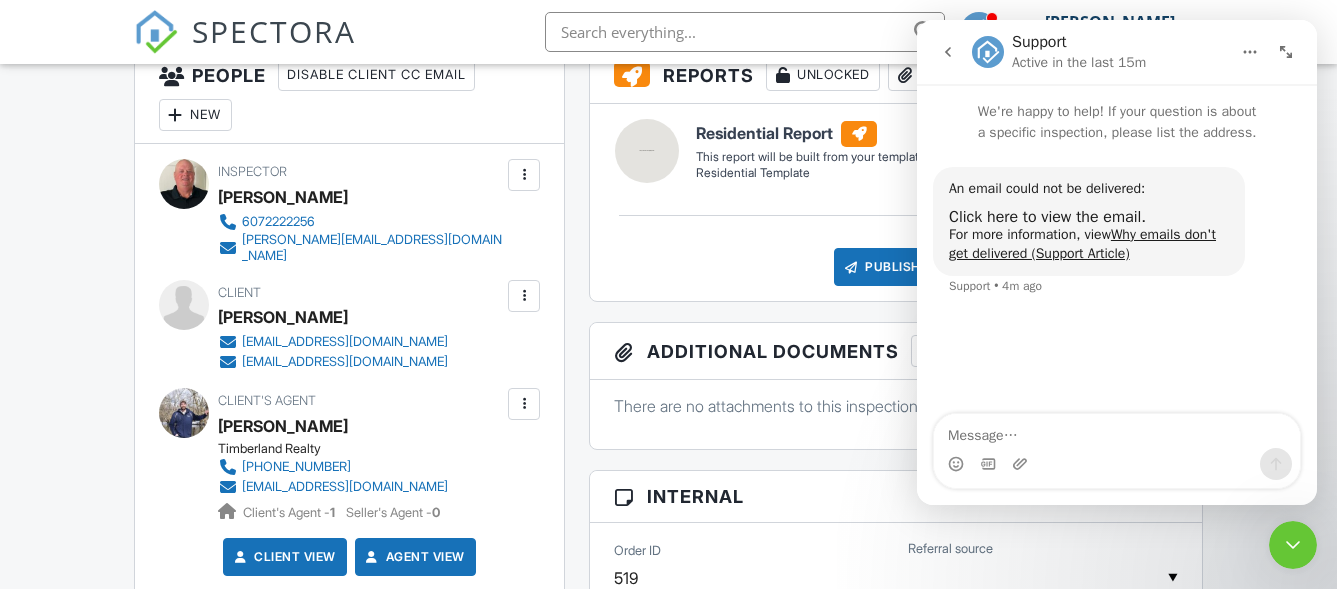 scroll, scrollTop: 597, scrollLeft: 0, axis: vertical 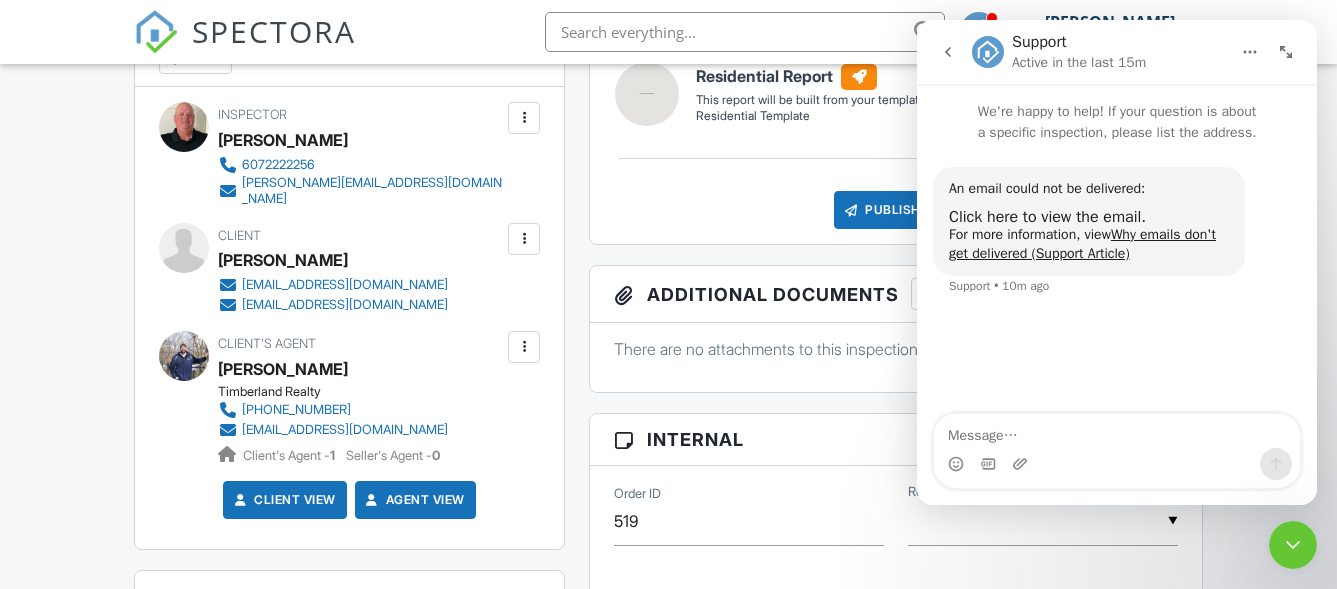 click 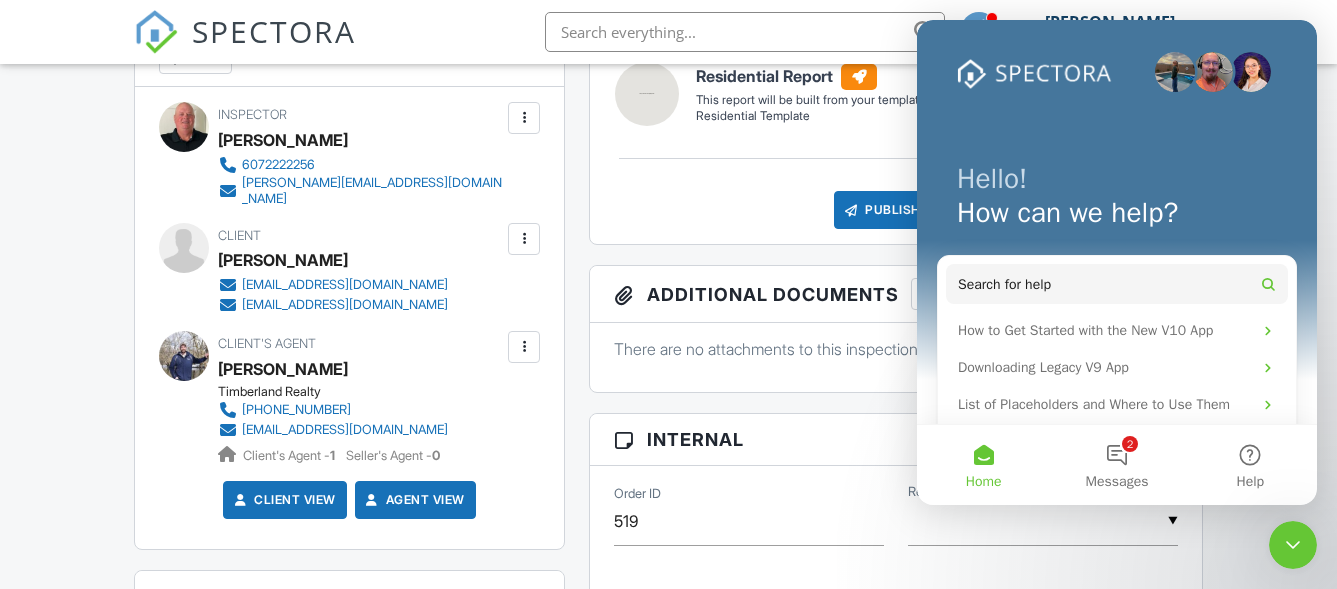 scroll, scrollTop: 0, scrollLeft: 0, axis: both 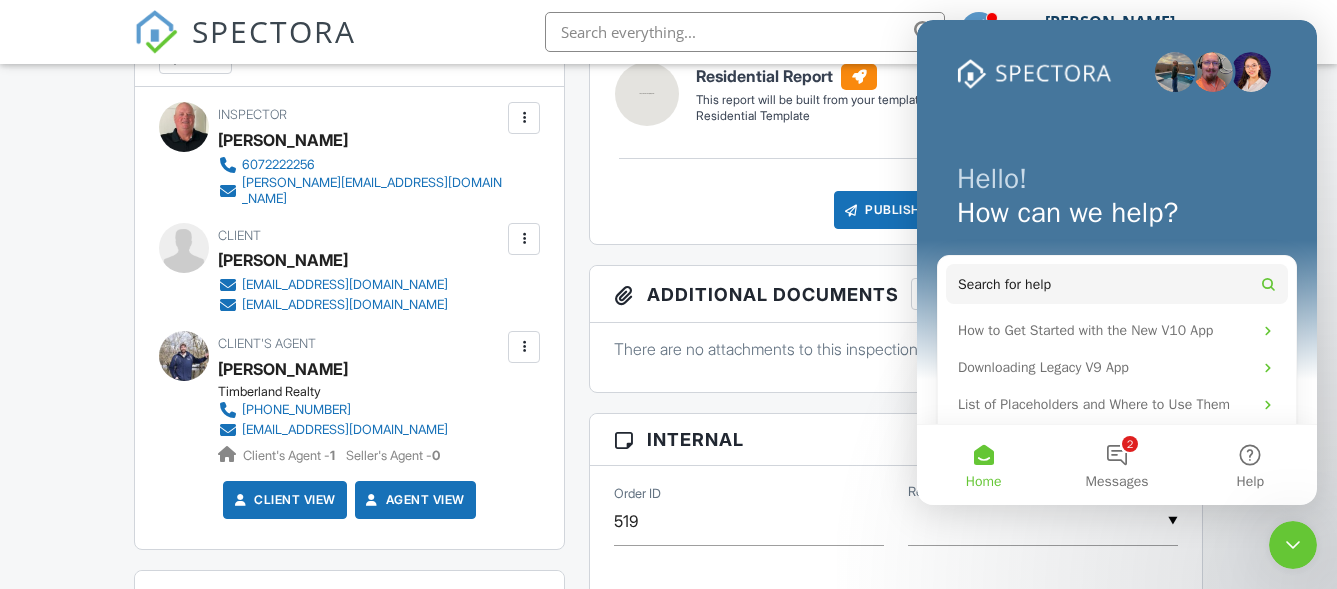 click on "Reports
Unlocked
Attach
New
Residential Report
Residential Template
Edit
View
Residential Report
Residential Template
This report will be built from your template on 07/11/25  3:00am
Quick Publish
Copy
Build Now
Delete
Publish All
Checking report completion
Publish report?
Before publishing from the web, click "Preview/Publish" in the Report Editor to save your changes ( don't know where that is? ). If this is not clicked, your latest changes may not appear in the report.
This will make this report available to your client and/or agent. It will not send out a notification.
To send an email, use 'Publish All' below or jump into the report and use the 'Publish' button there.
Cancel
Publish
Share archived report
To
Subject
Text
Inline Style XLarge Large Normal Small" at bounding box center (896, 813) 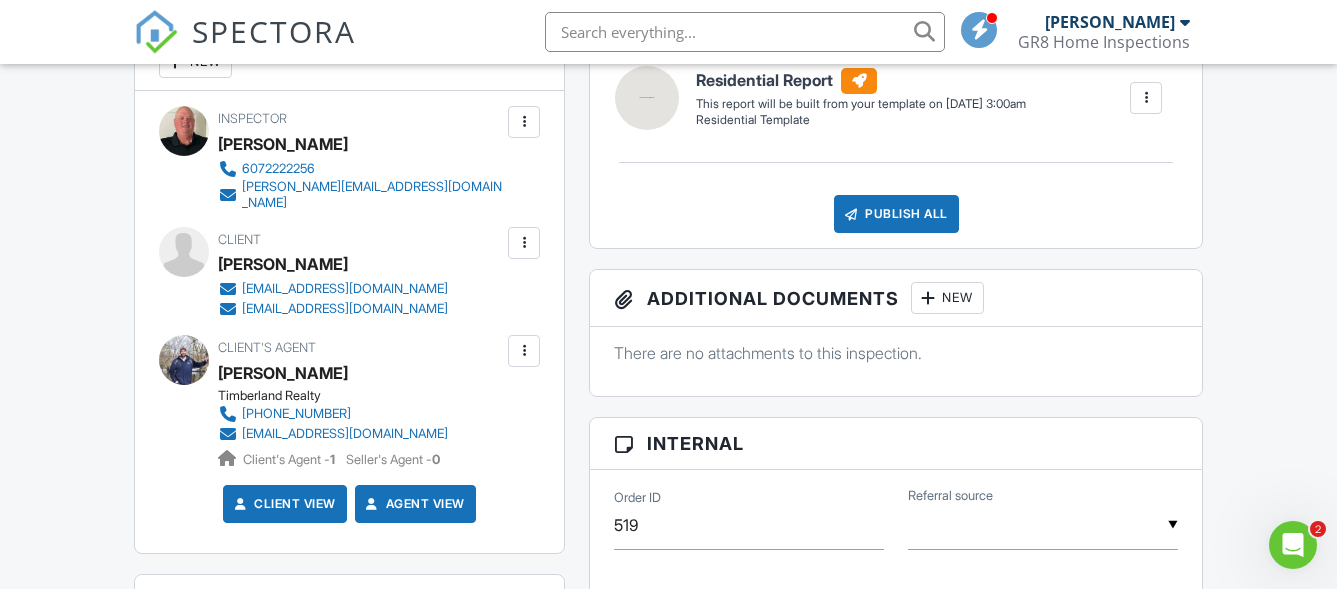 scroll, scrollTop: 580, scrollLeft: 0, axis: vertical 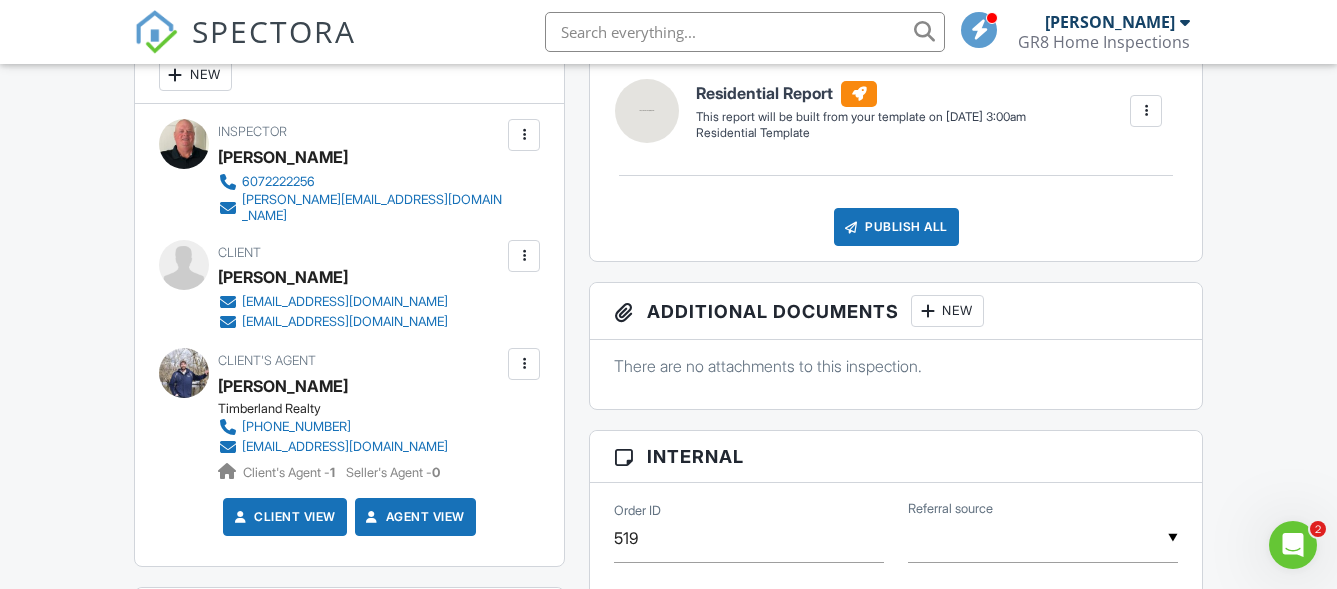 click at bounding box center [524, 364] 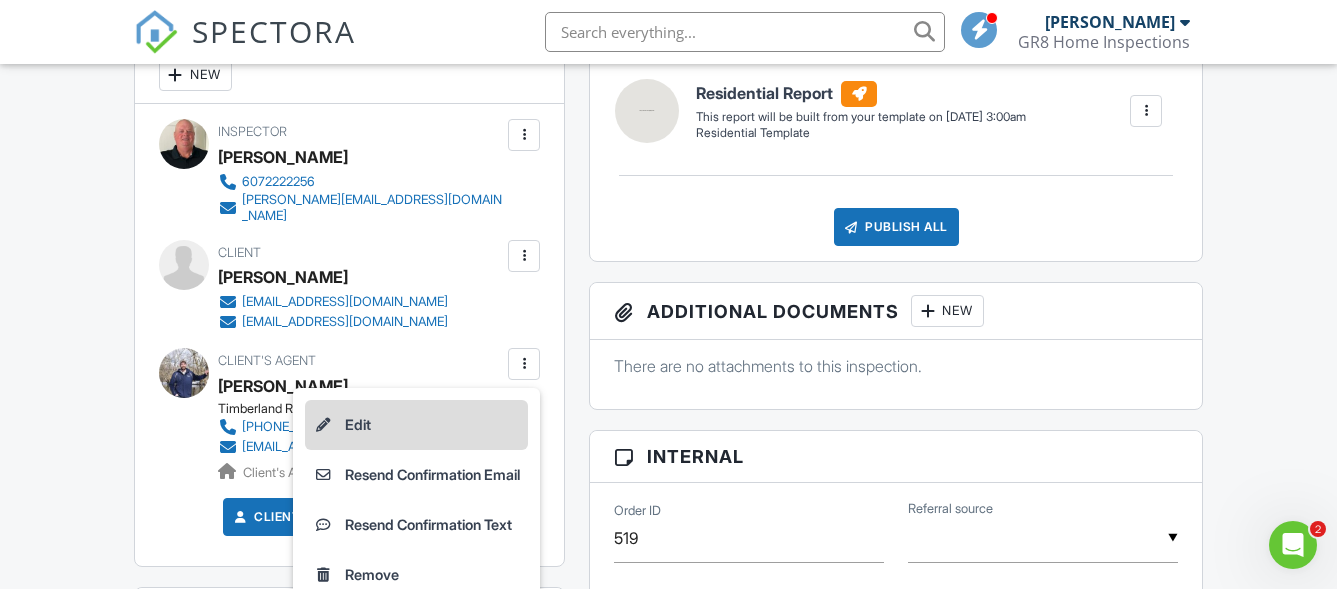 click on "Edit" at bounding box center (416, 425) 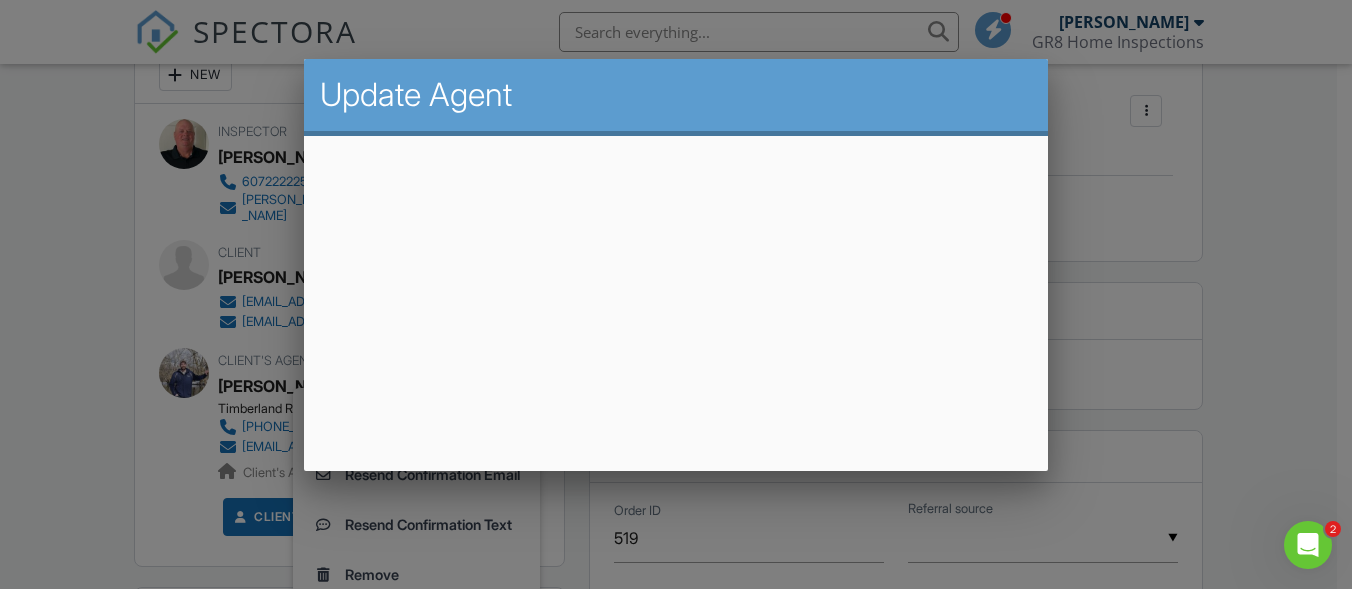 click at bounding box center (676, 268) 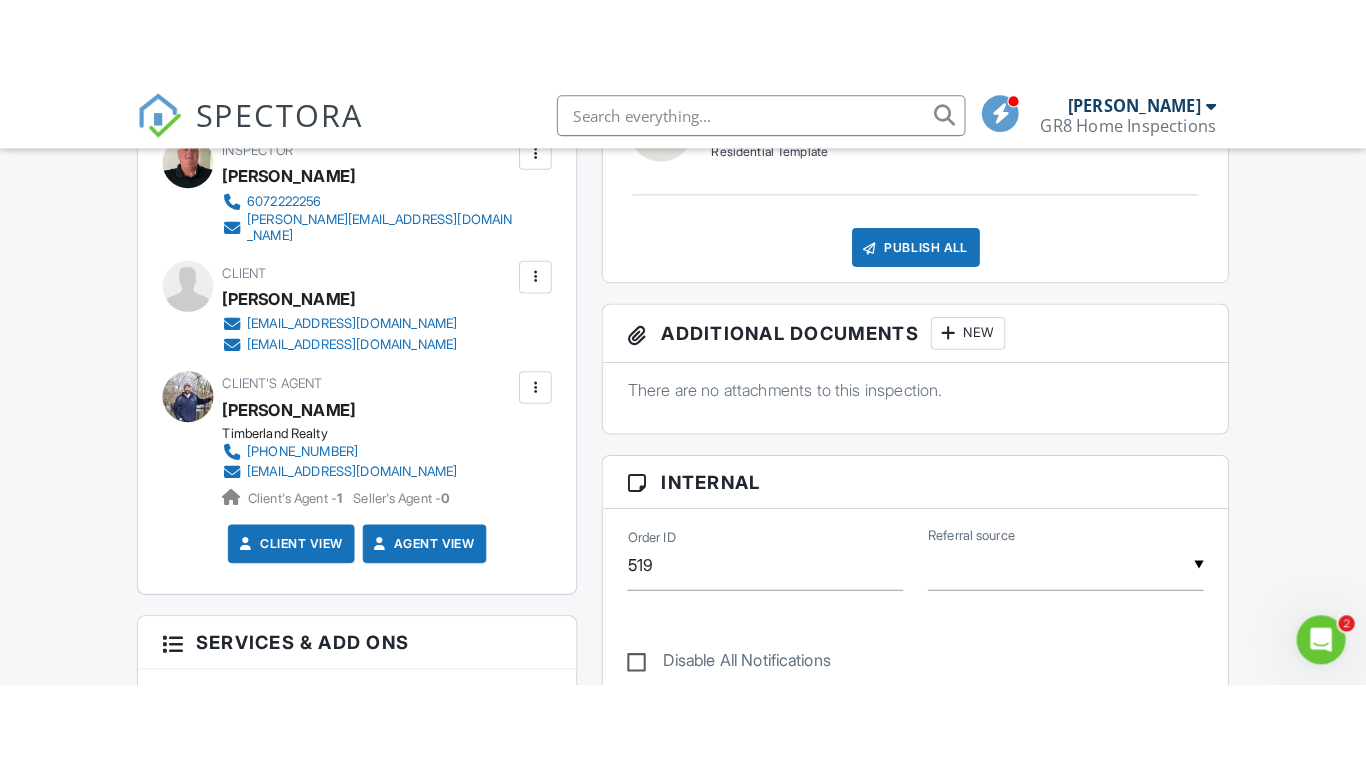 scroll, scrollTop: 690, scrollLeft: 0, axis: vertical 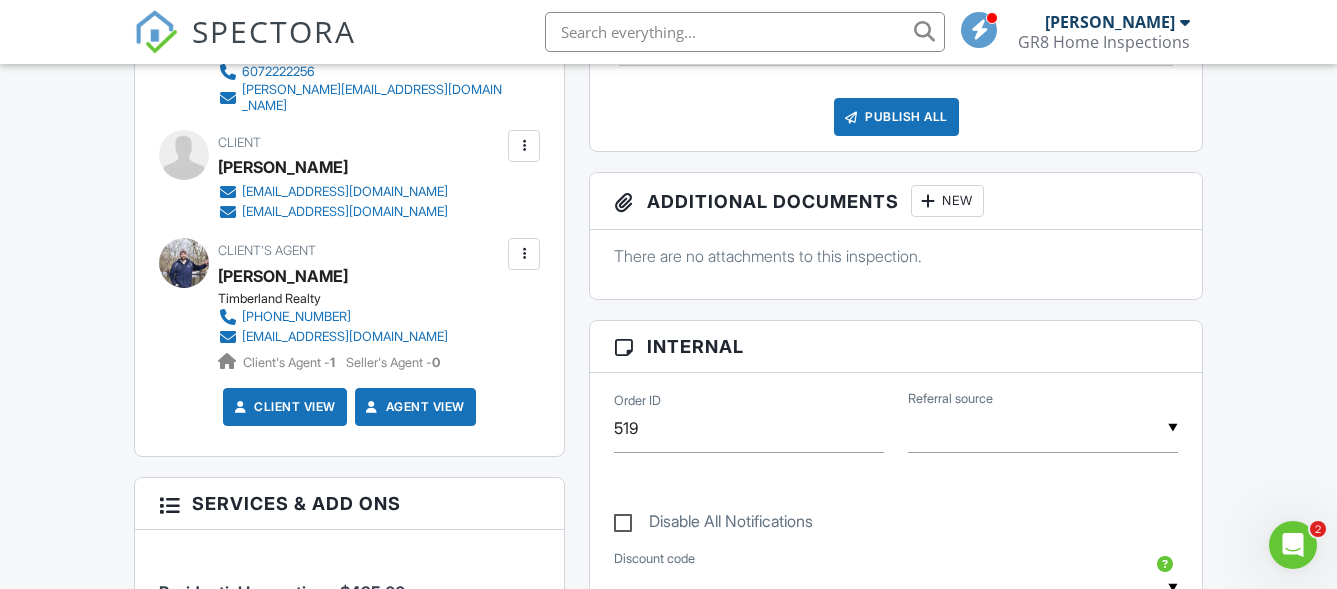 click at bounding box center (524, 254) 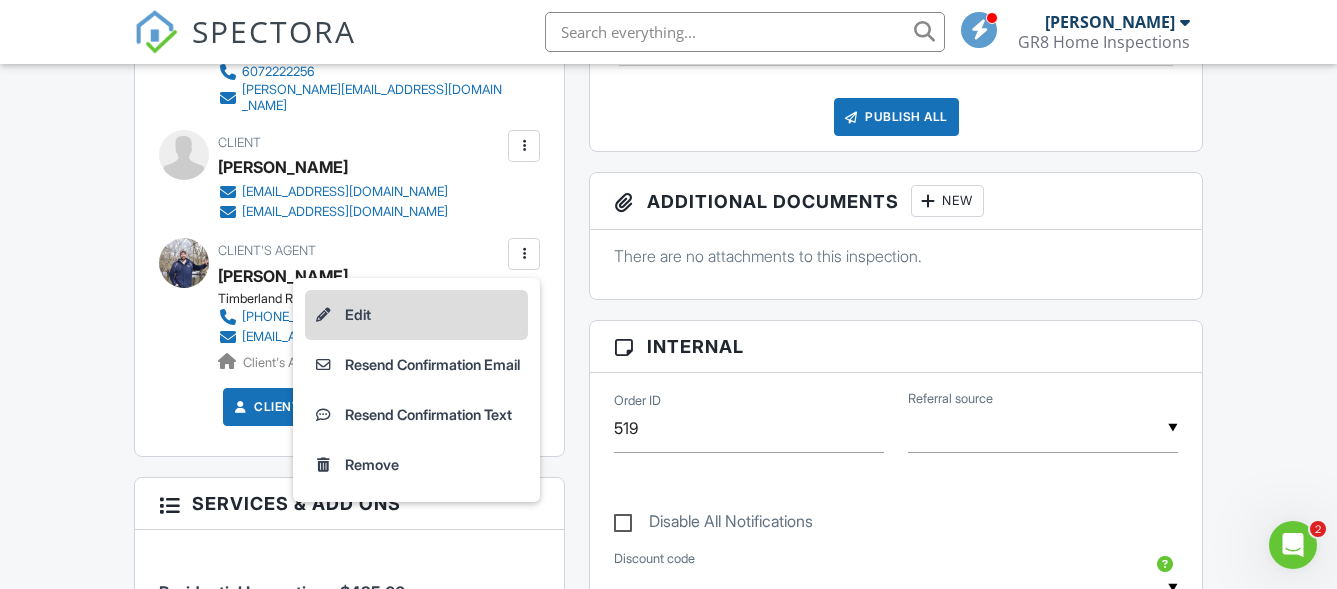 click on "Edit" at bounding box center (416, 315) 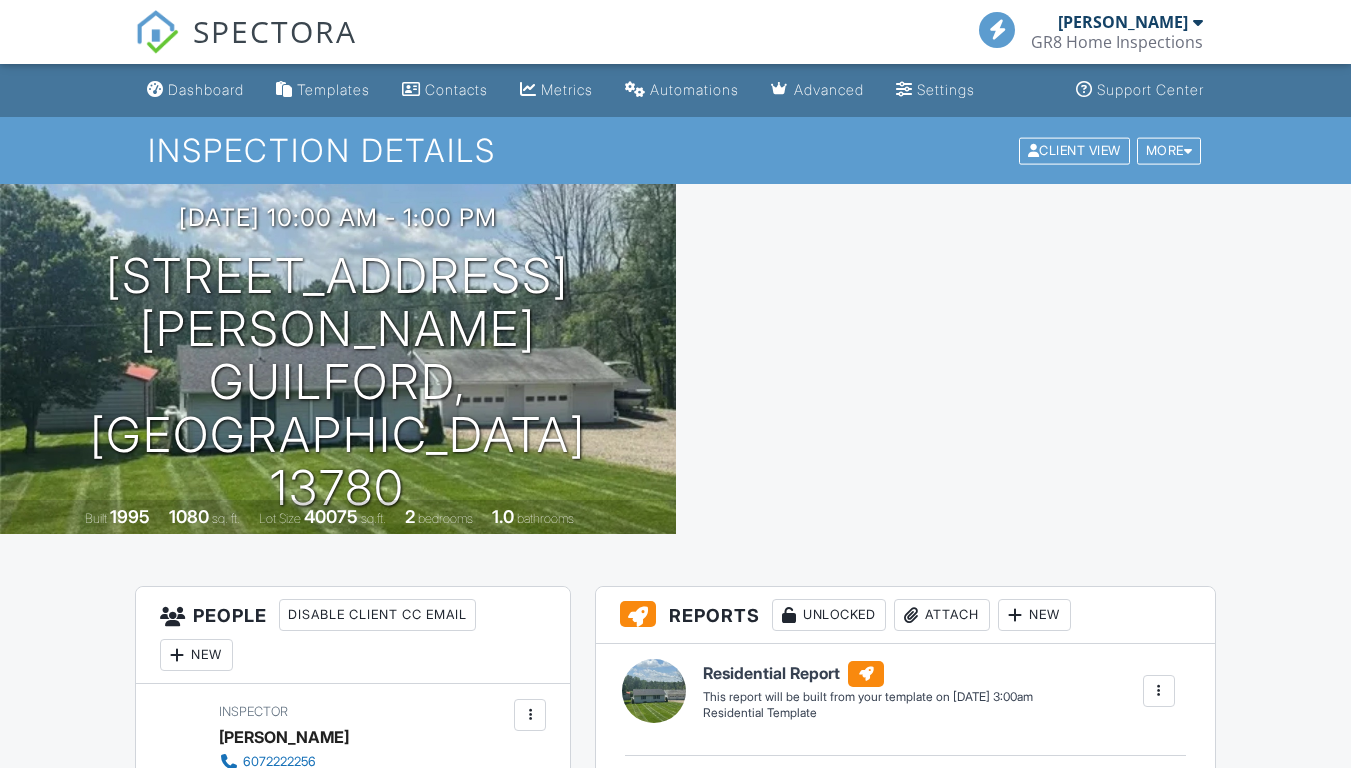 scroll, scrollTop: 0, scrollLeft: 0, axis: both 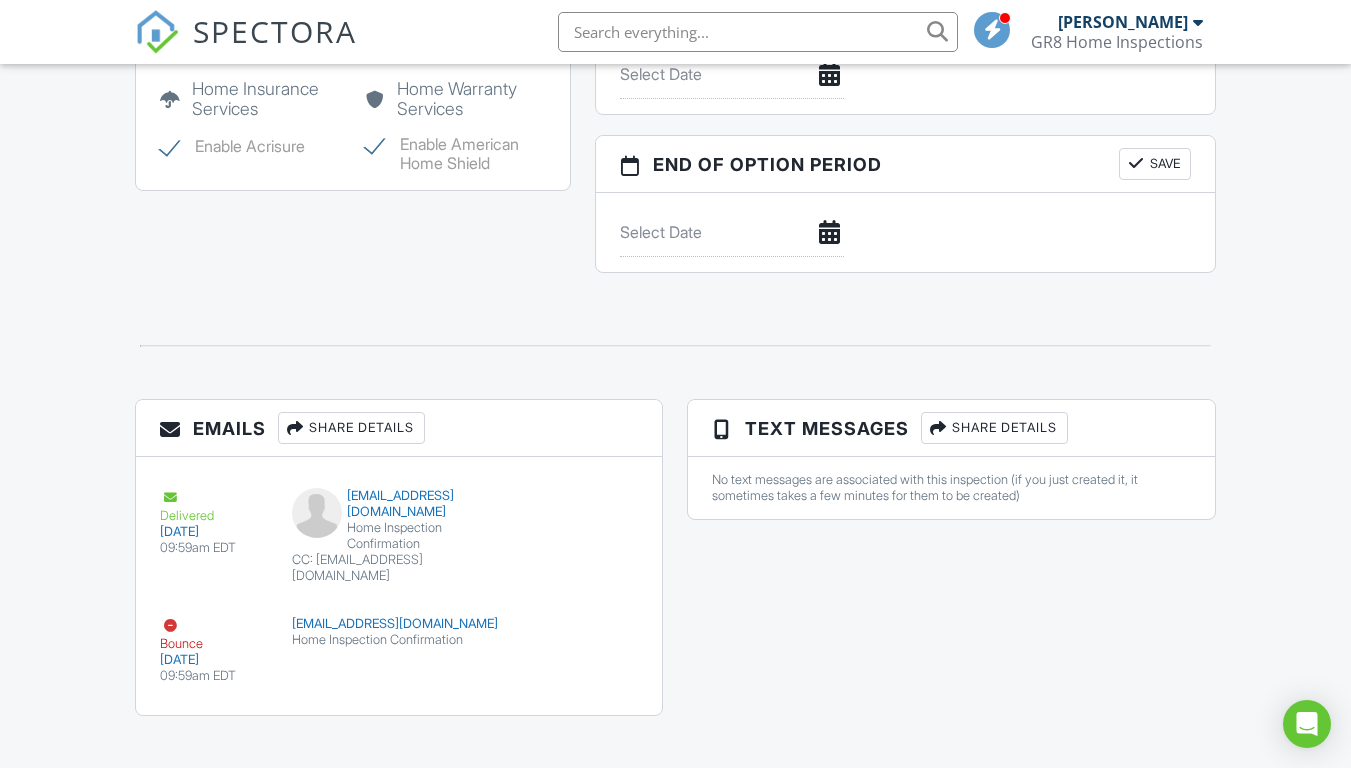 click on "Dashboard
Templates
Contacts
Metrics
Automations
Advanced
Settings
Support Center
Inspection Details
Client View
More
Property Details
Reschedule
Reorder / Copy
Share
Cancel
[GEOGRAPHIC_DATA]
Print Order
Convert to V9
View Change Log
[DATE] 10:00 am
- 1:00 pm
[STREET_ADDRESS]
Guilford, [GEOGRAPHIC_DATA] 13780
Built
1995
1080
sq. ft.
Lot Size
40075
sq.ft.
2
bedrooms
1.0
bathrooms
+ −  Leaflet   |   © MapTiler   © OpenStreetMap contributors
All emails and texts are disabled for this inspection!
Turn on emails and texts
Turn on and Requeue Notifications
Reports
Unlocked
Attach
New
Residential Report
Residential Template
Edit" at bounding box center [675, -545] 